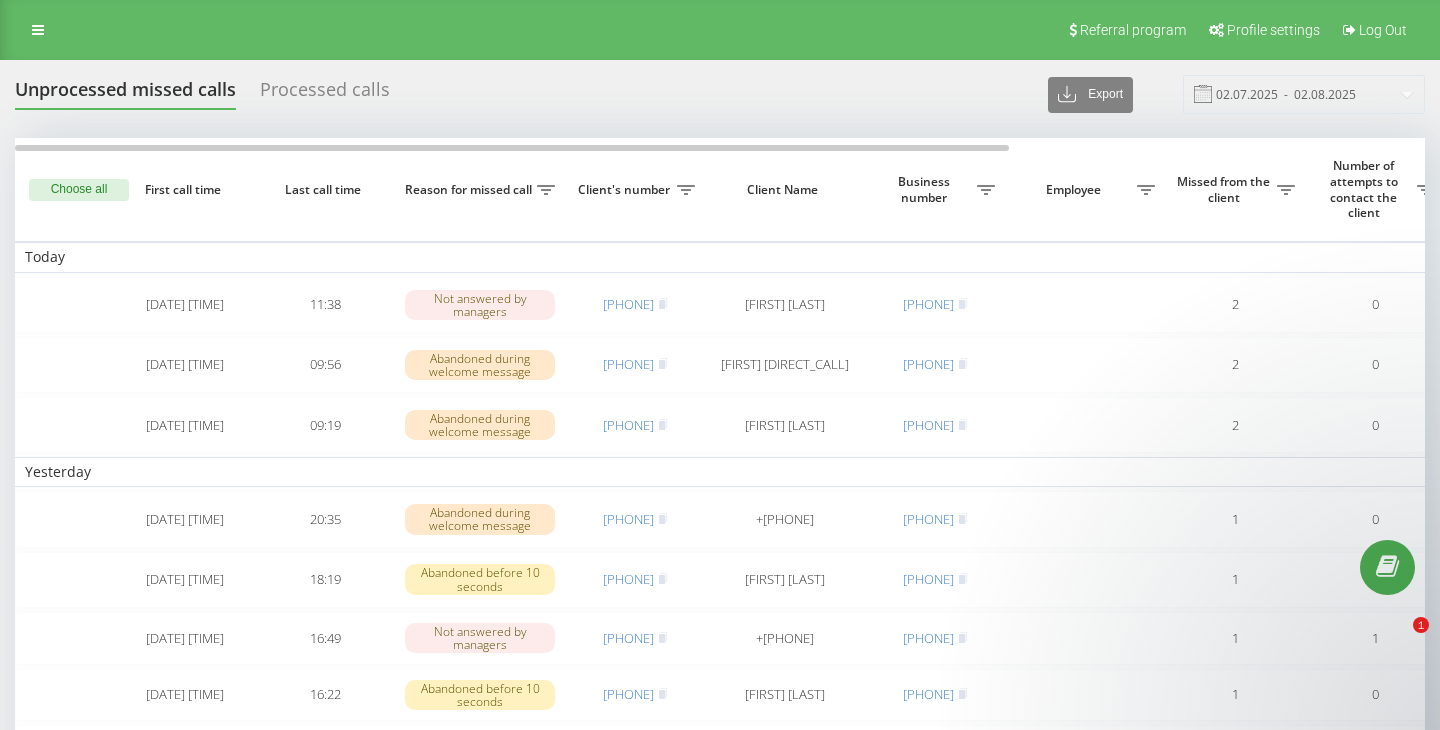scroll, scrollTop: 0, scrollLeft: 0, axis: both 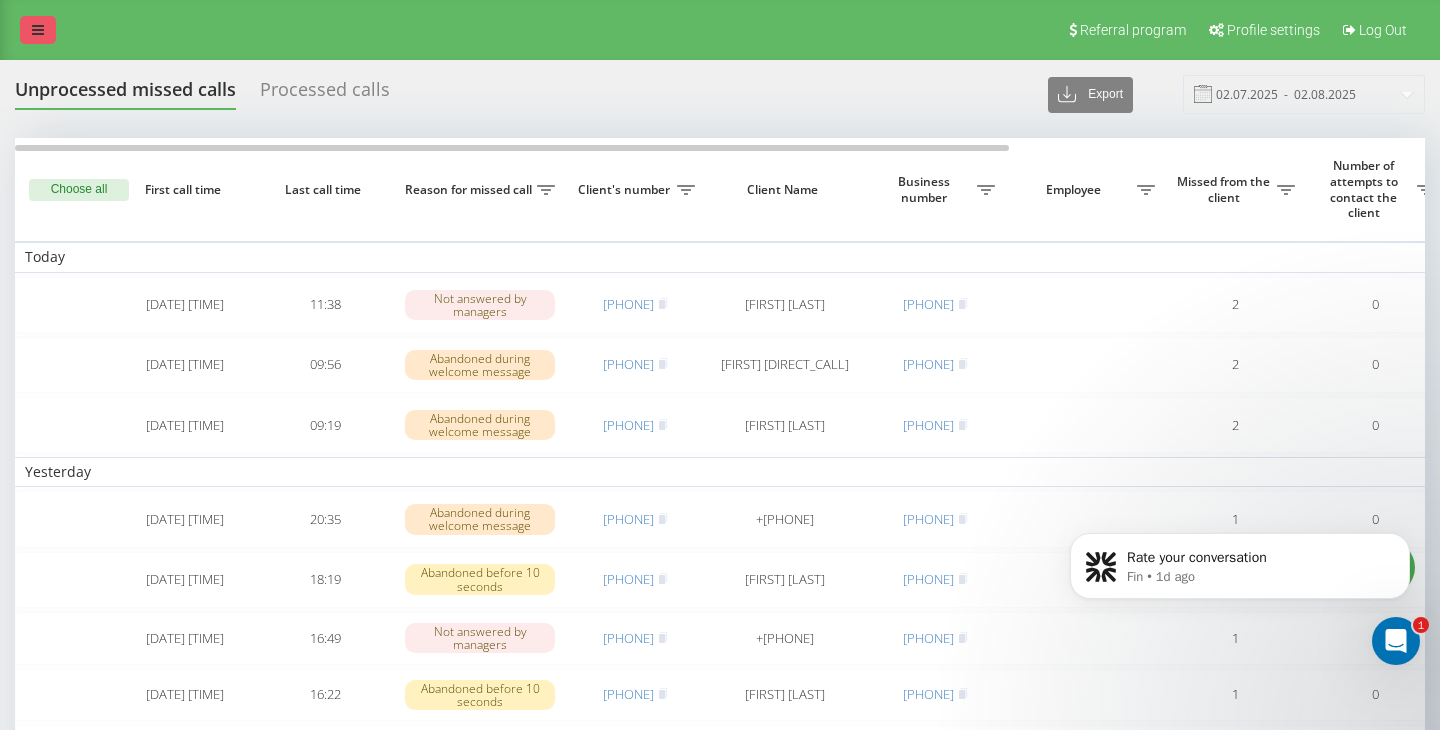 click at bounding box center [38, 30] 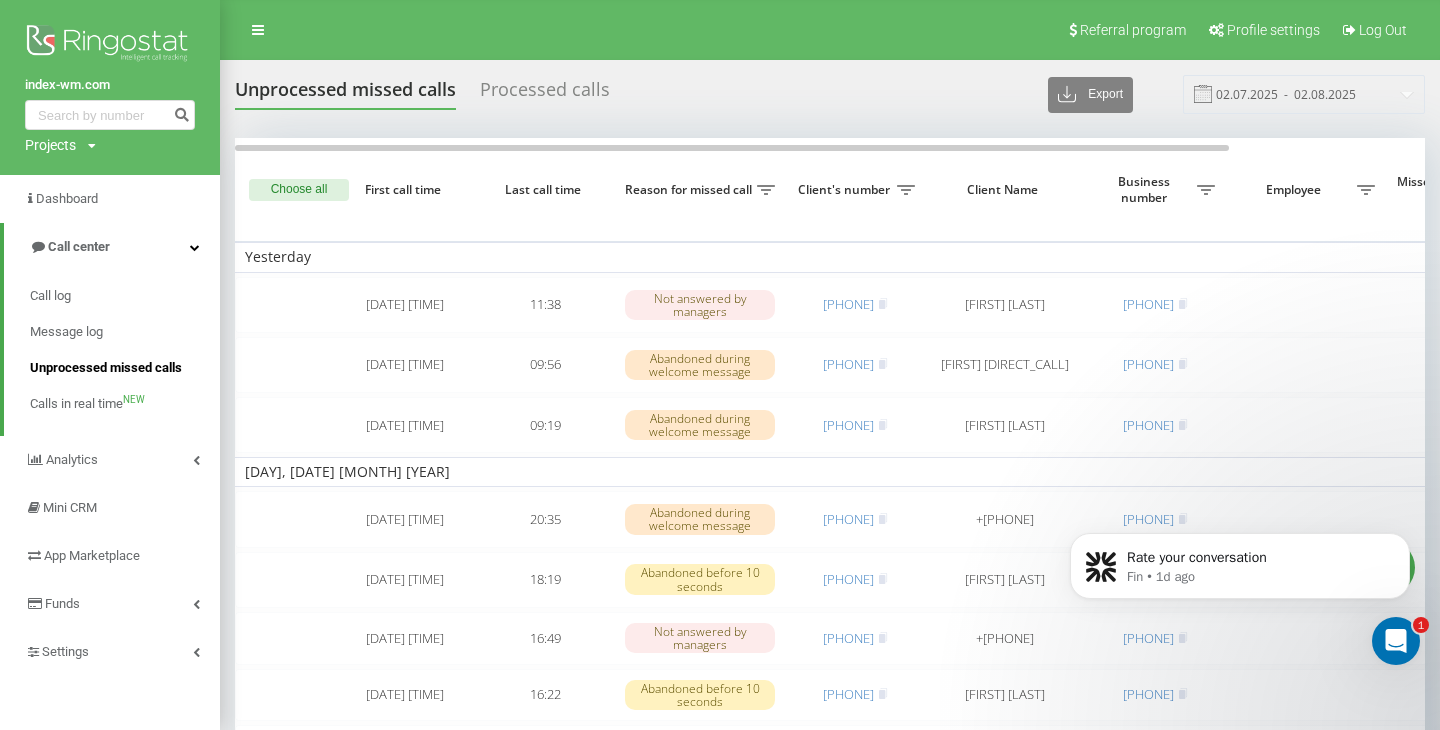 click on "Unprocessed missed calls" at bounding box center (106, 368) 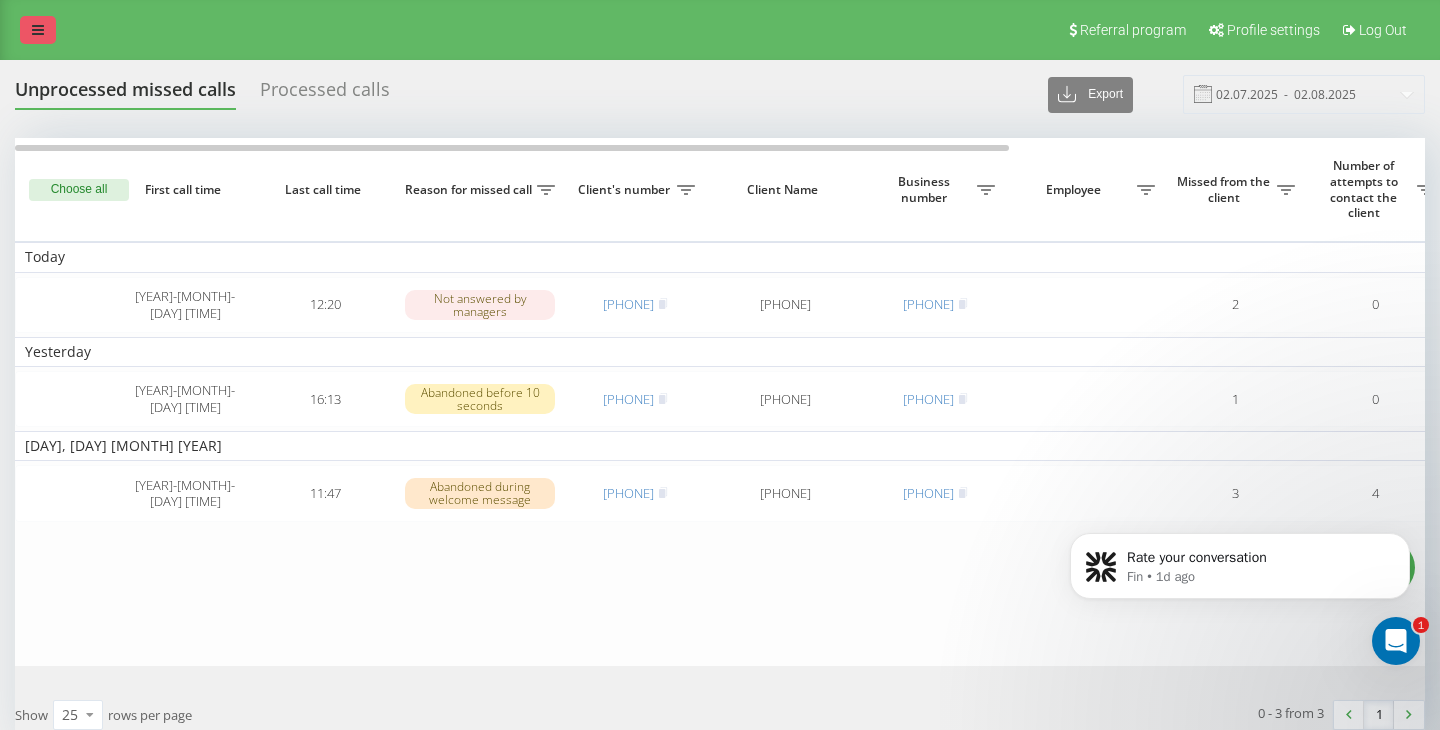 scroll, scrollTop: 0, scrollLeft: 0, axis: both 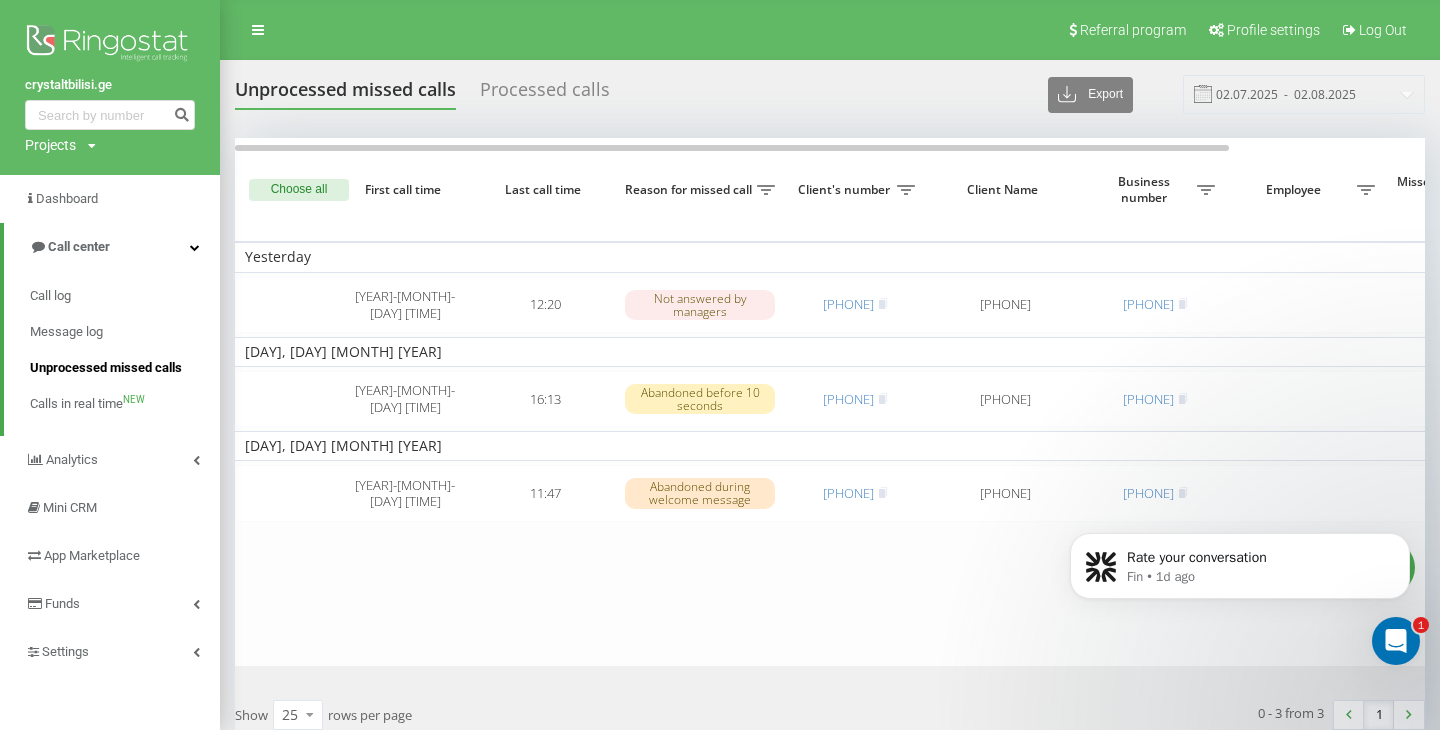 click on "Unprocessed missed calls" at bounding box center [106, 368] 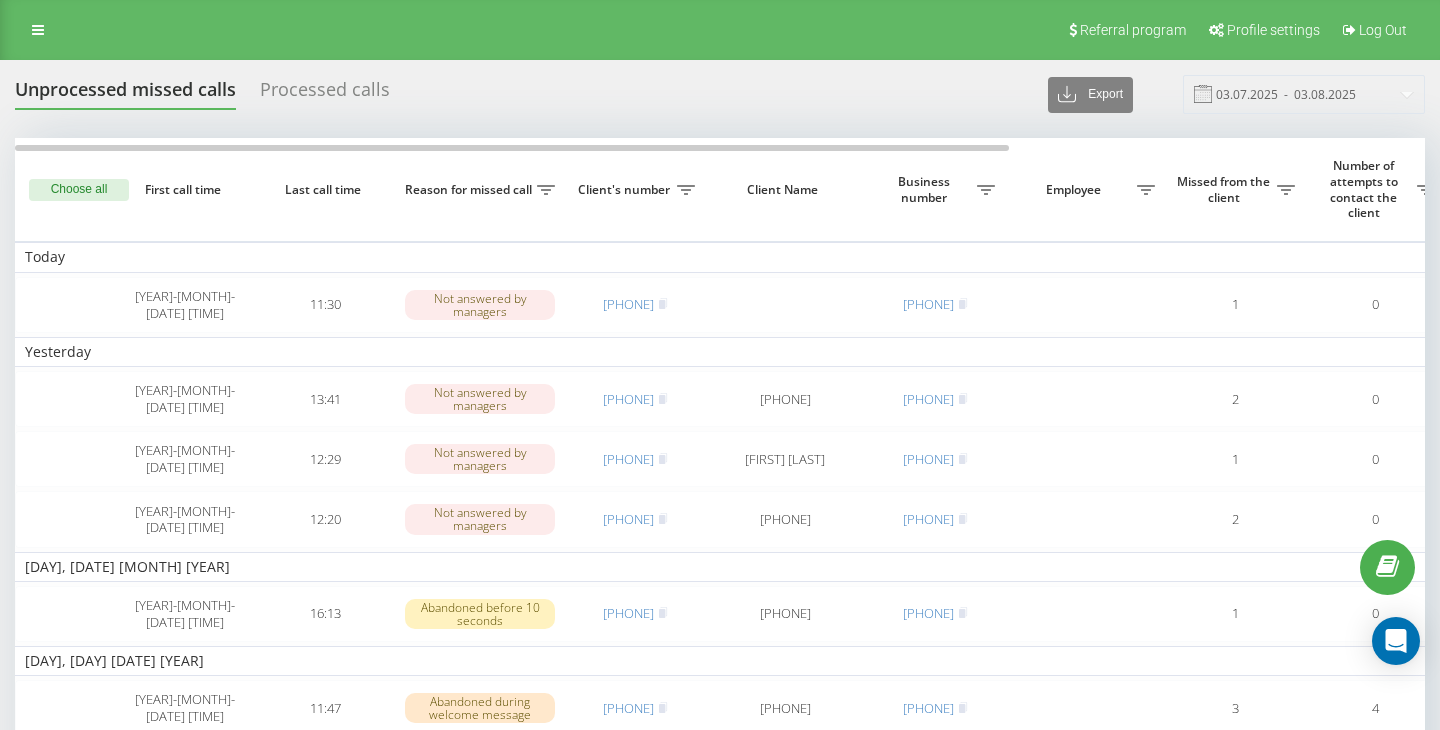 scroll, scrollTop: 0, scrollLeft: 0, axis: both 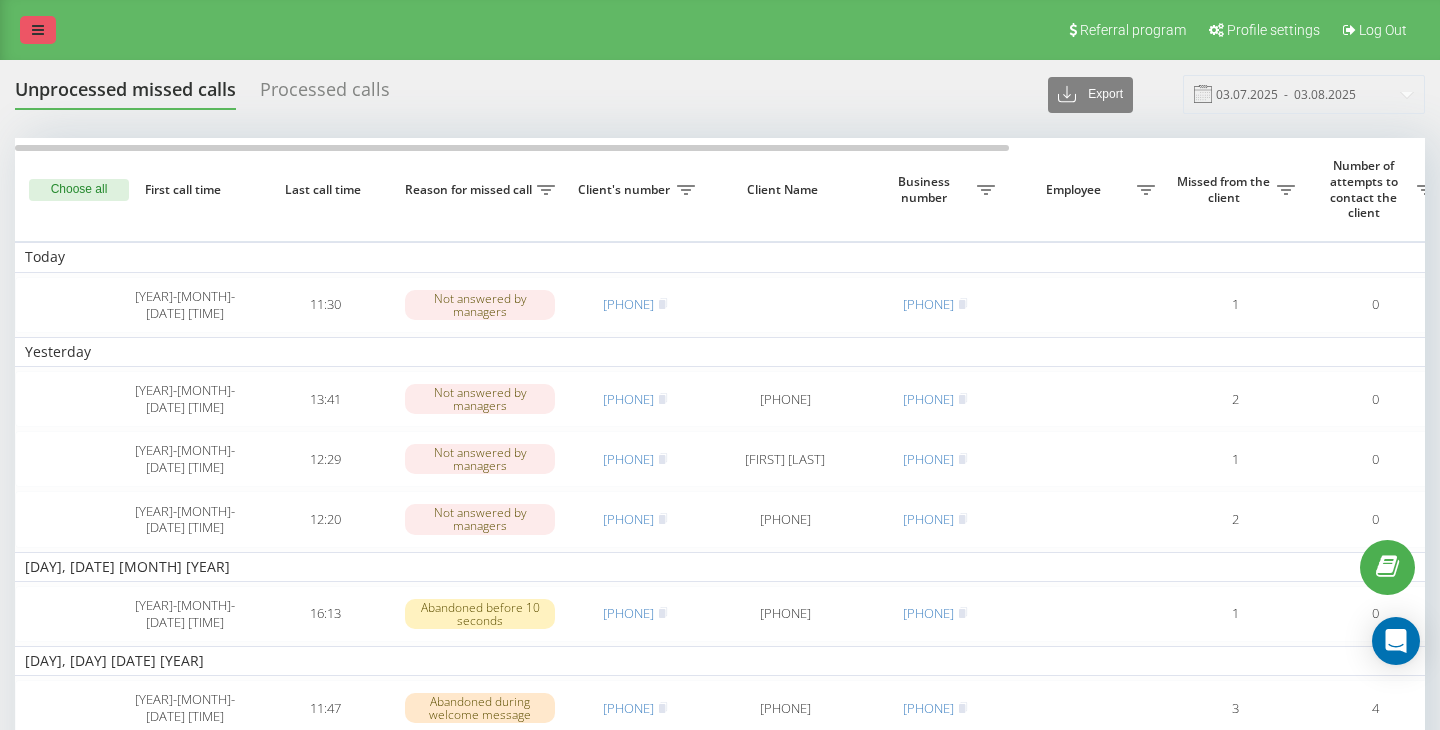 click at bounding box center [38, 30] 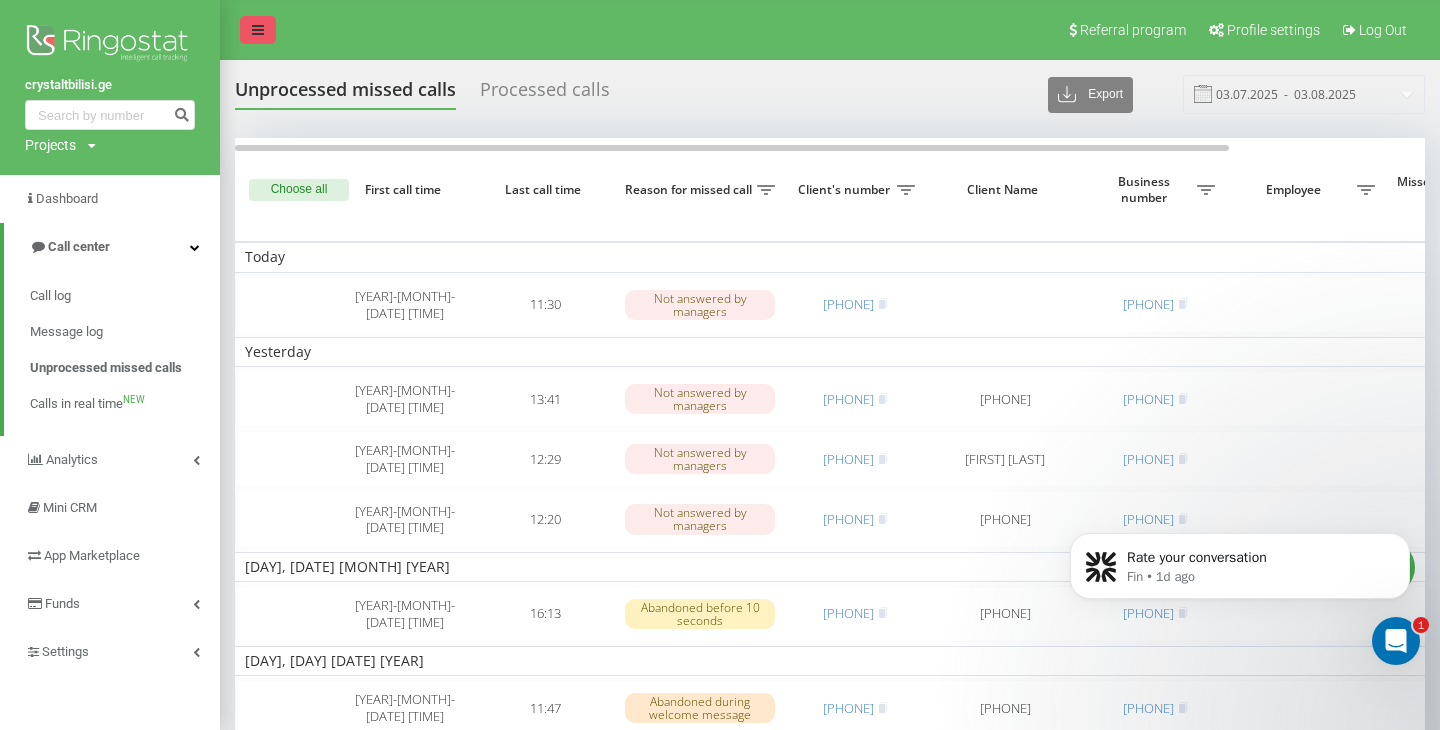 scroll, scrollTop: 0, scrollLeft: 0, axis: both 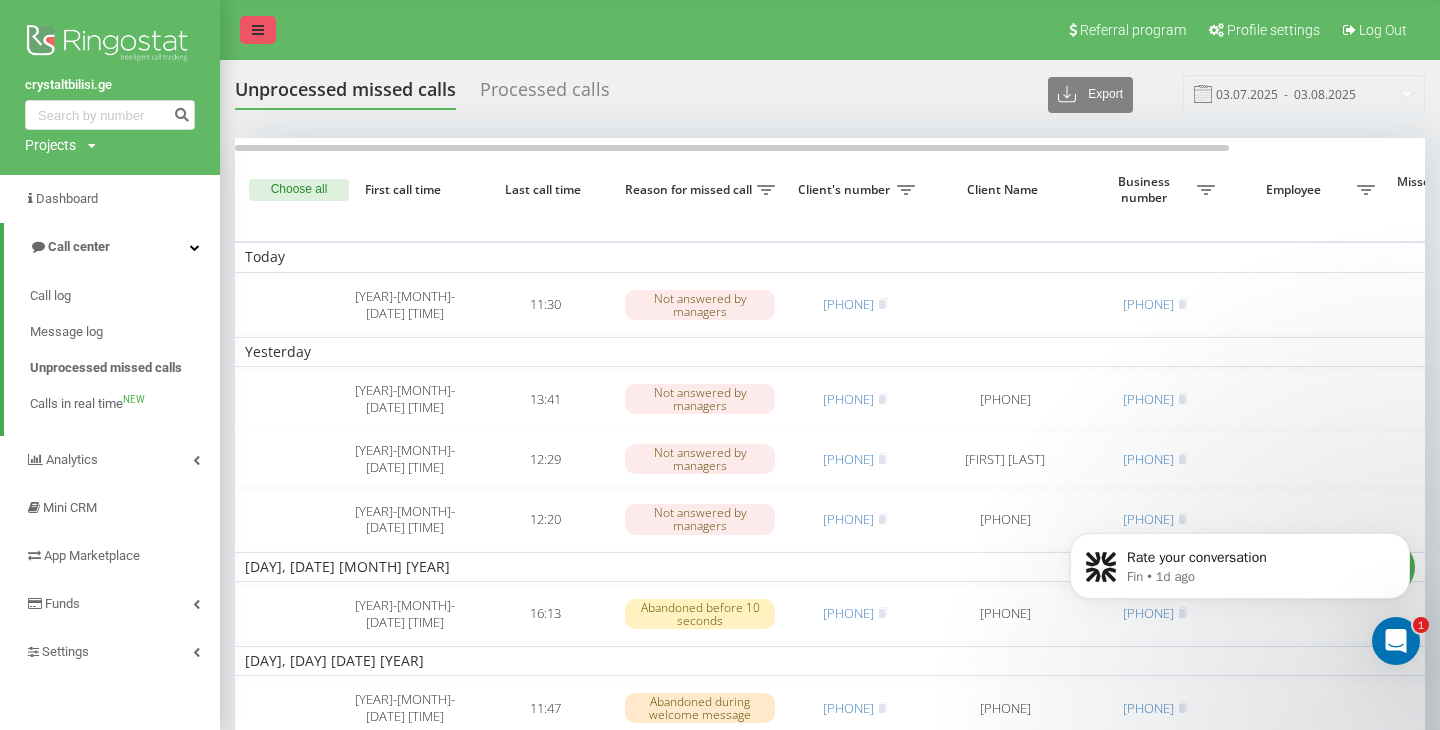 click at bounding box center (258, 30) 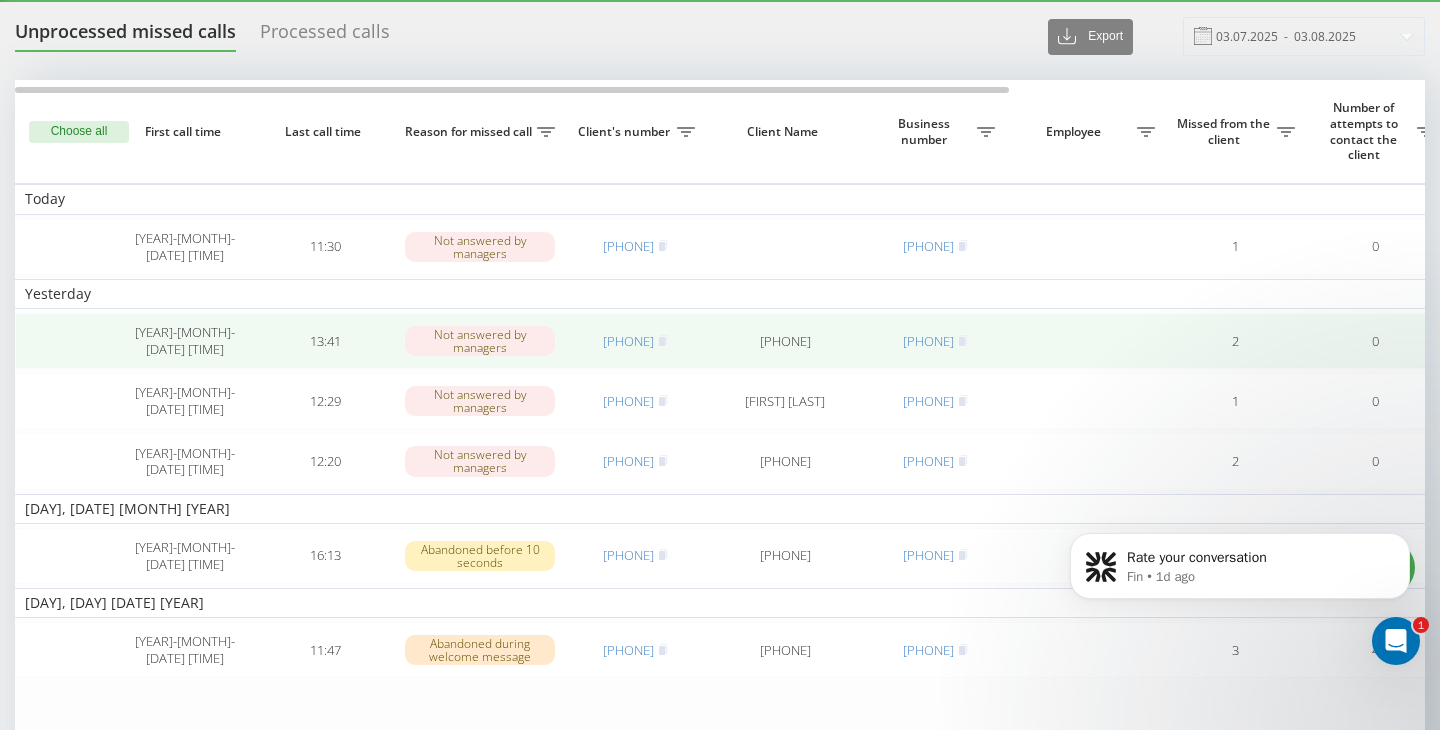 scroll, scrollTop: 98, scrollLeft: 0, axis: vertical 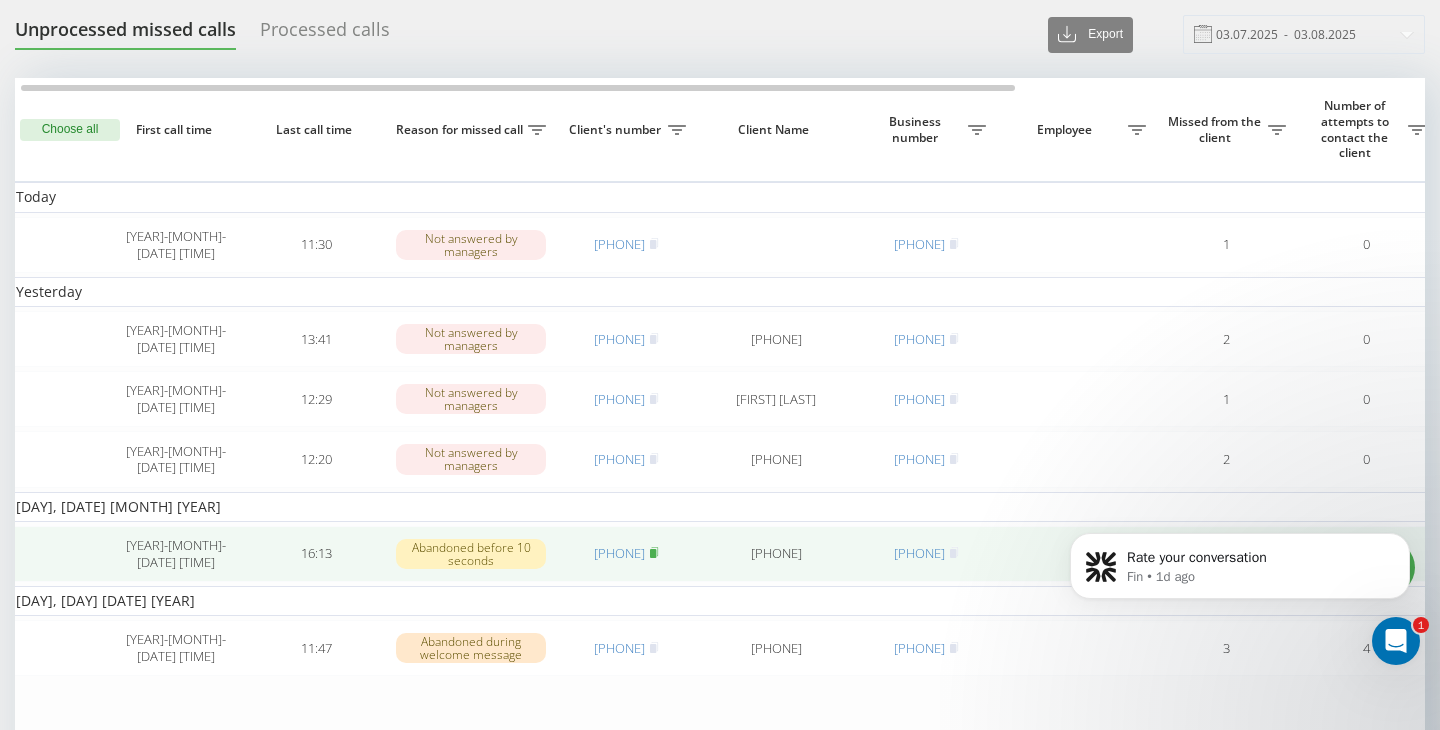 click 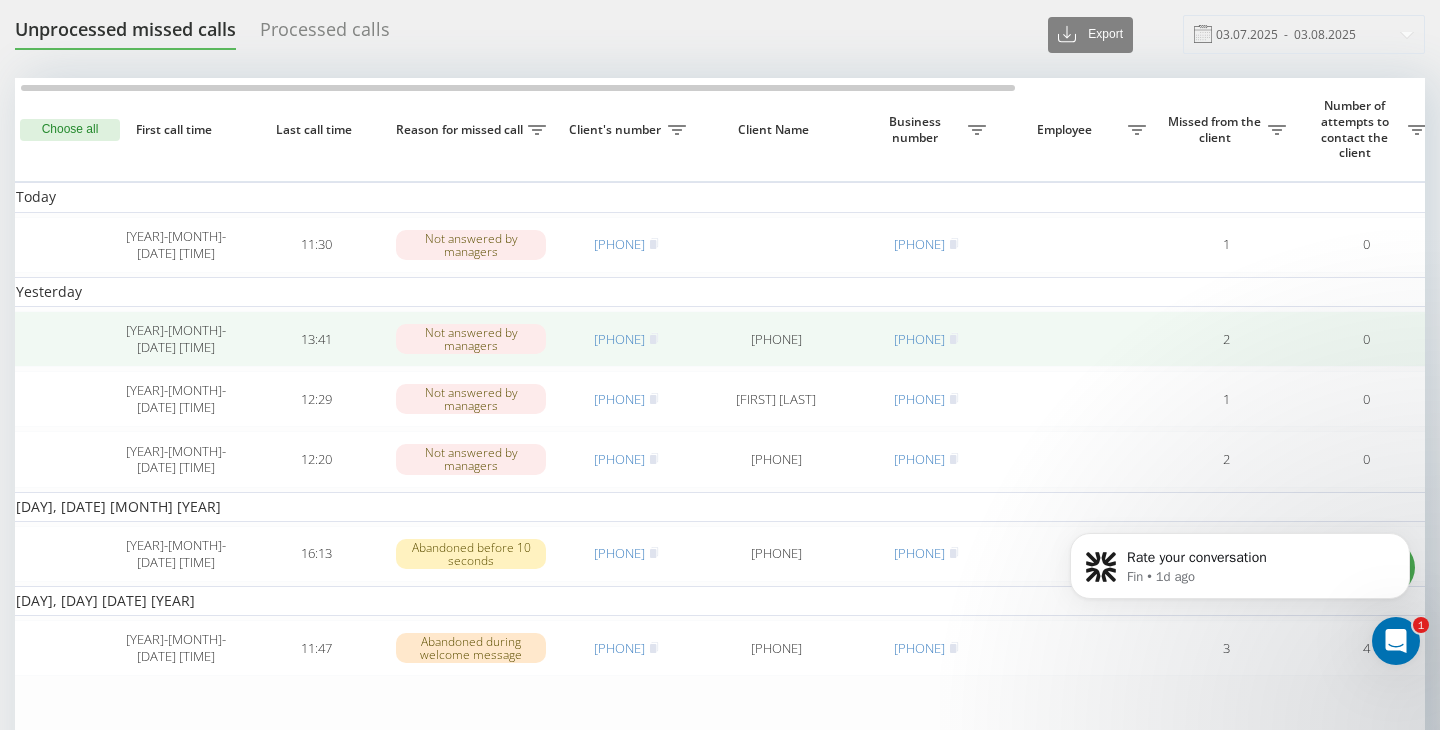 scroll, scrollTop: 0, scrollLeft: 0, axis: both 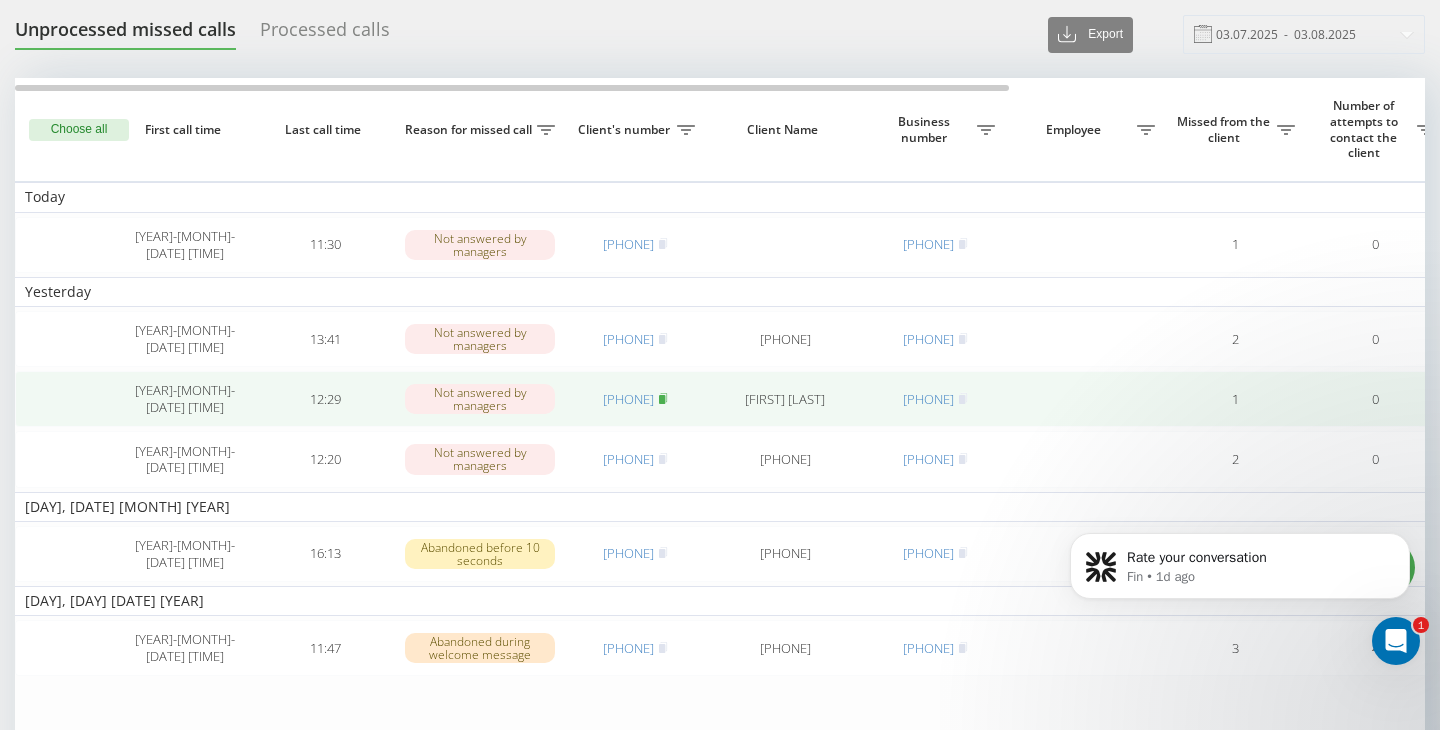 click 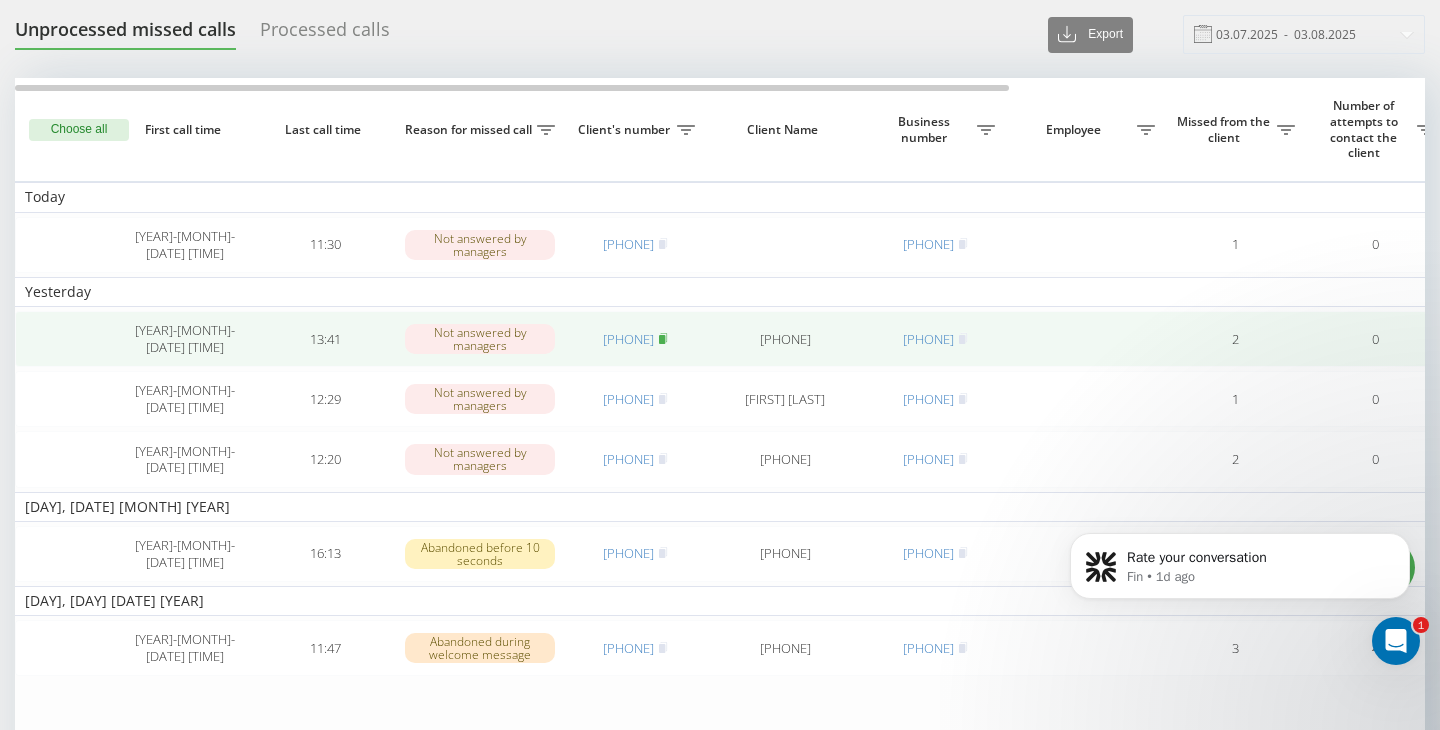 click 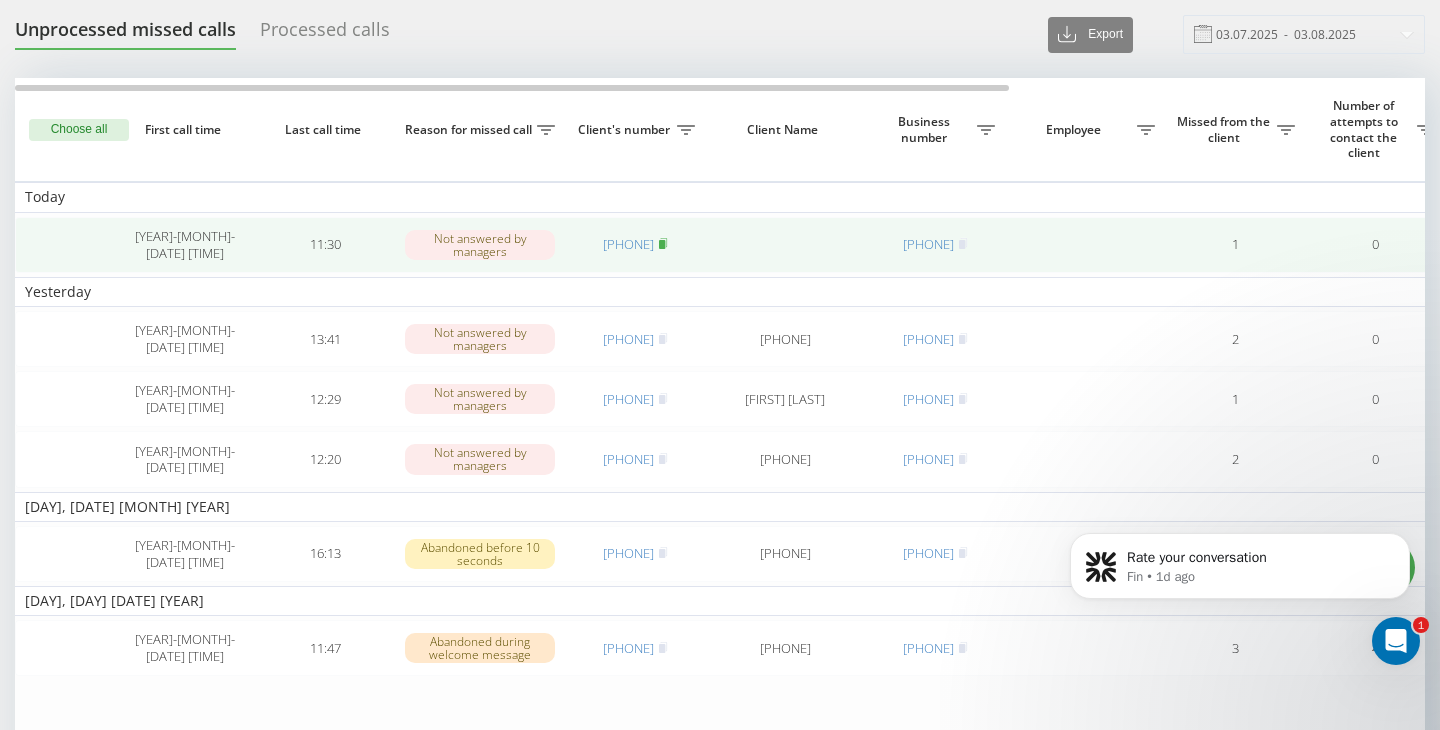 click 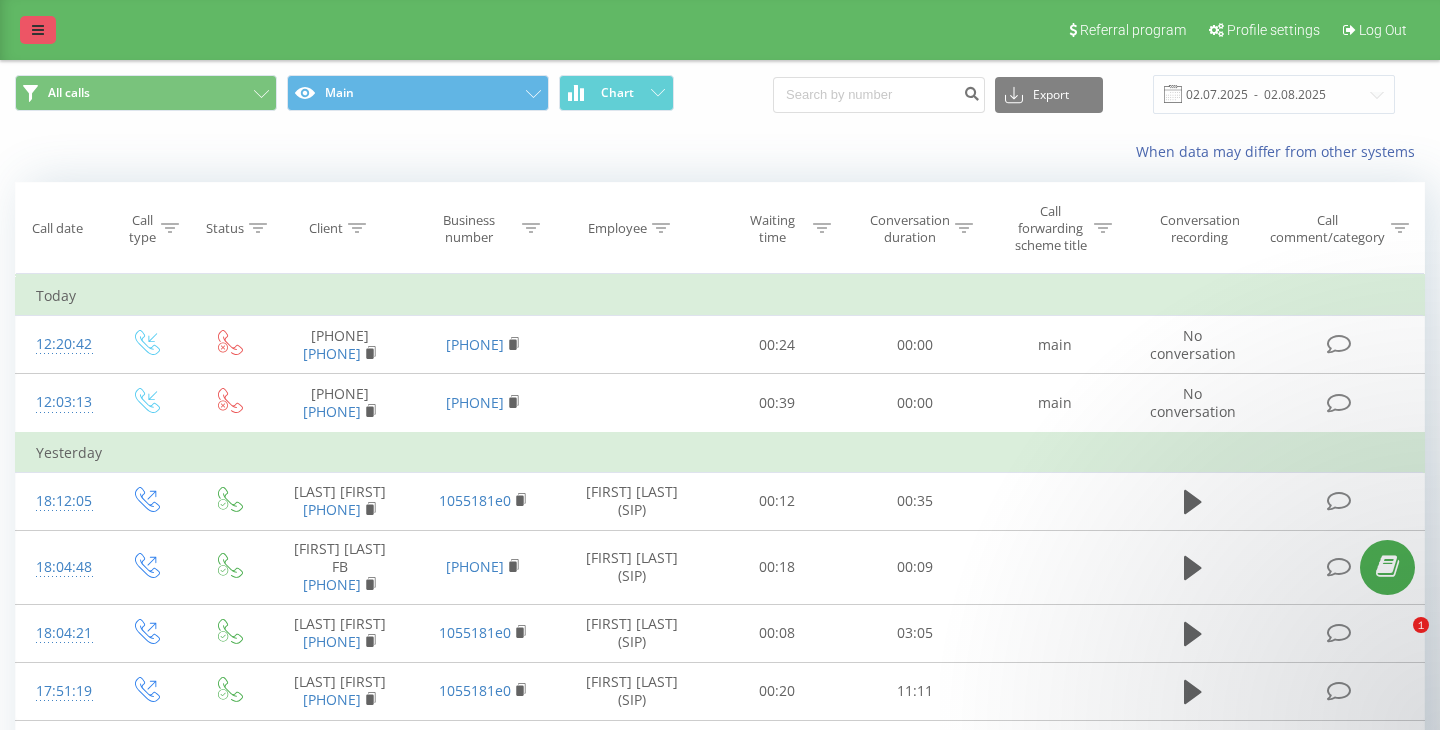scroll, scrollTop: 12, scrollLeft: 0, axis: vertical 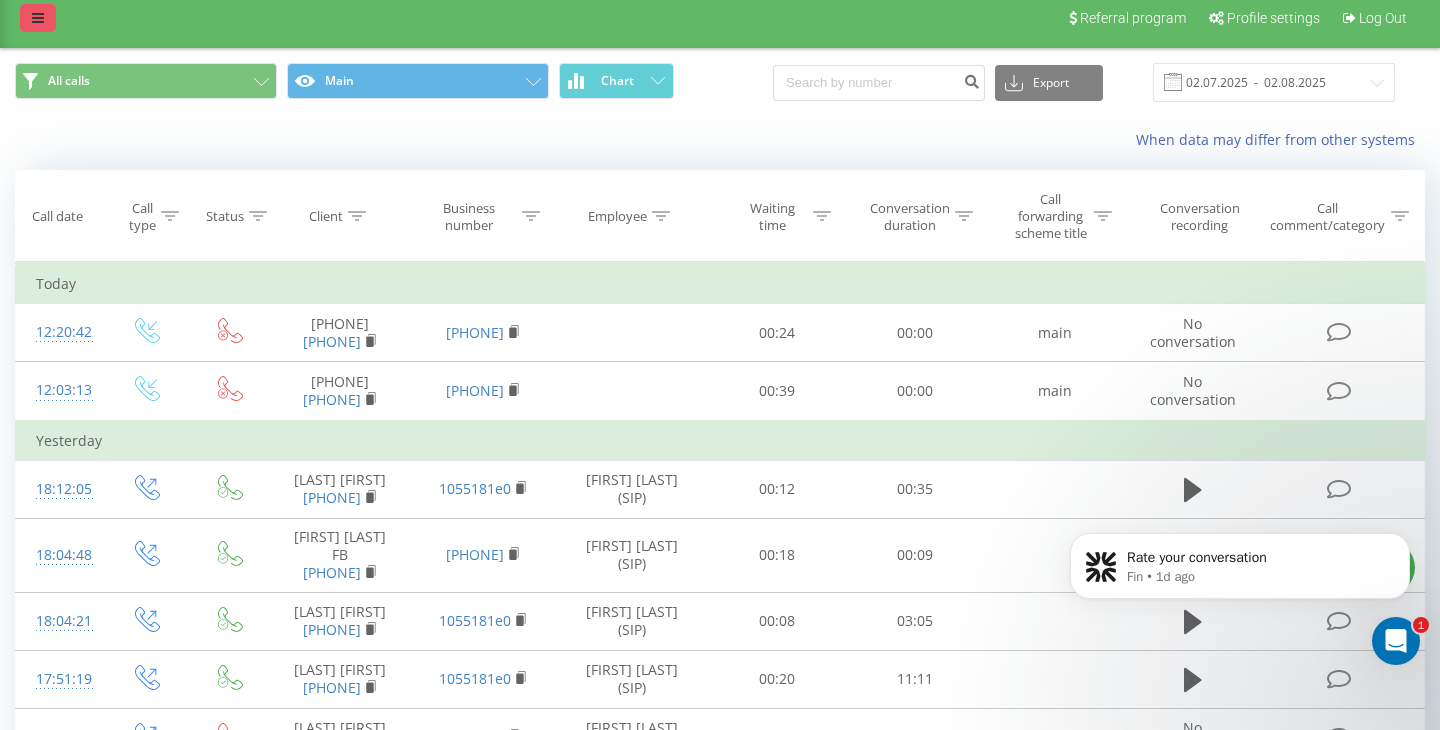 click at bounding box center (38, 18) 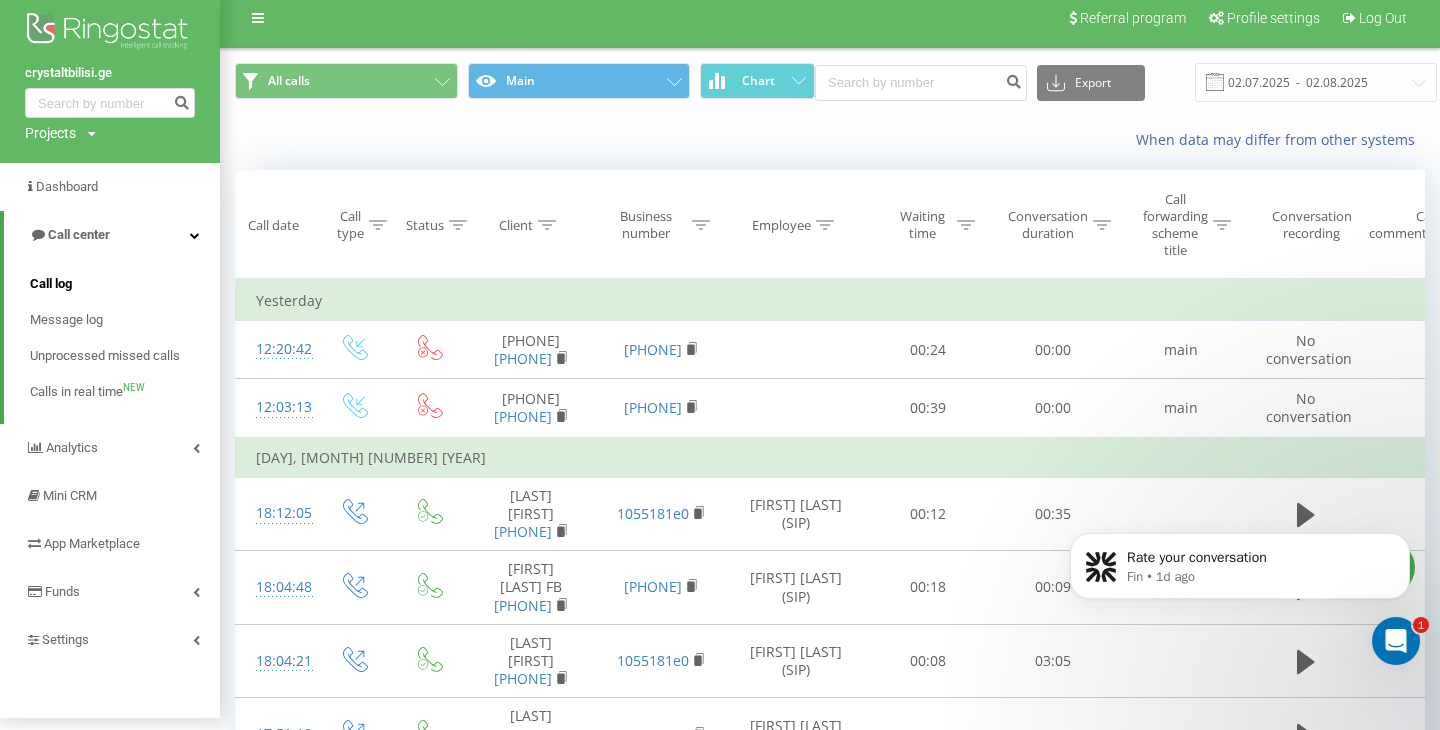 click on "Call log" at bounding box center [51, 284] 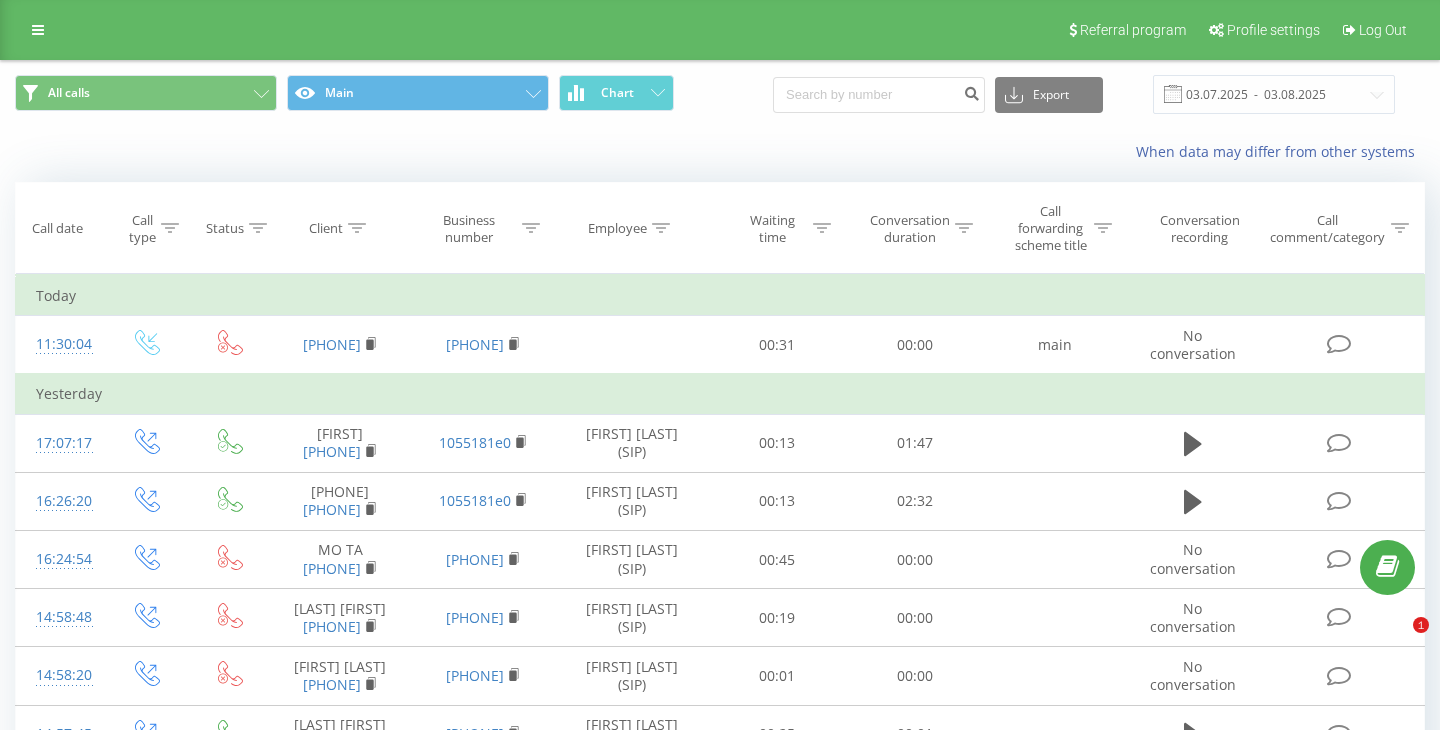 scroll, scrollTop: 0, scrollLeft: 0, axis: both 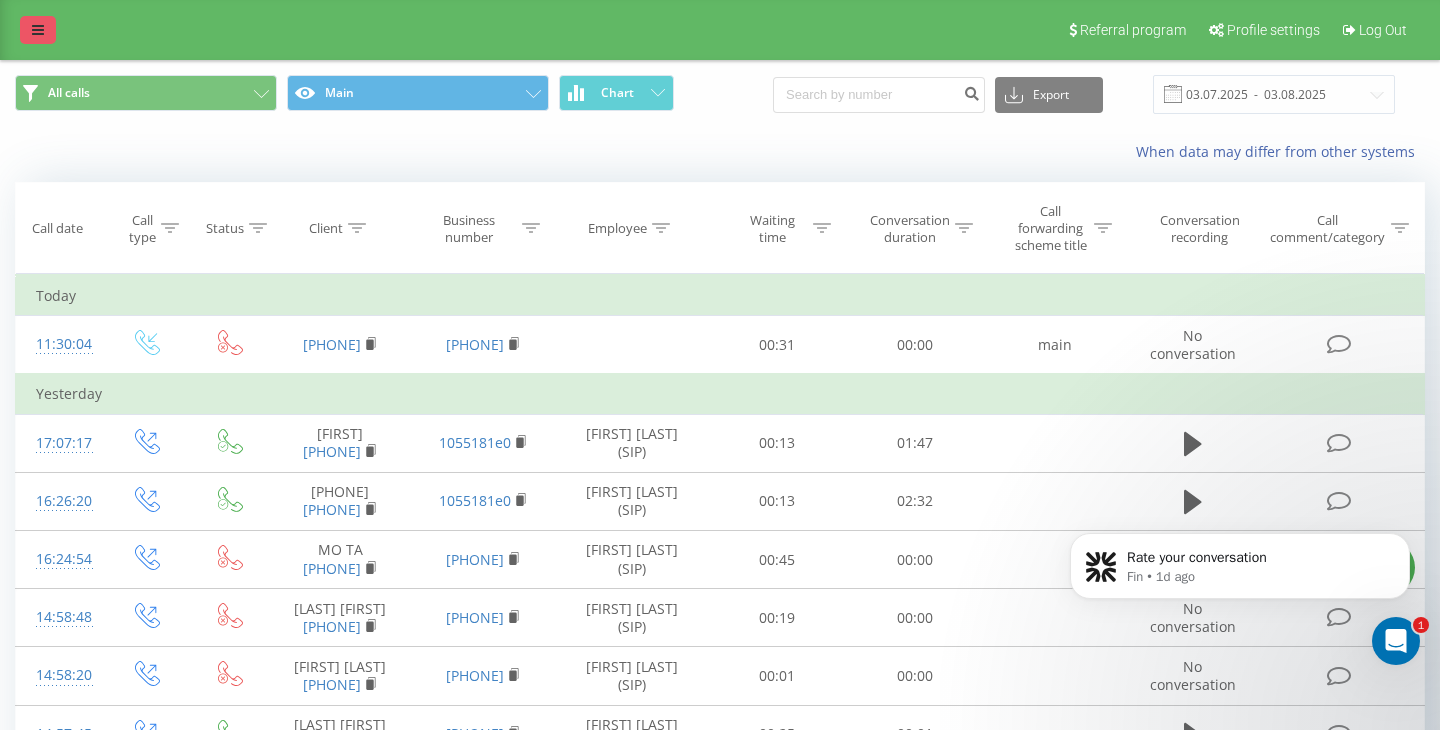 click at bounding box center [38, 30] 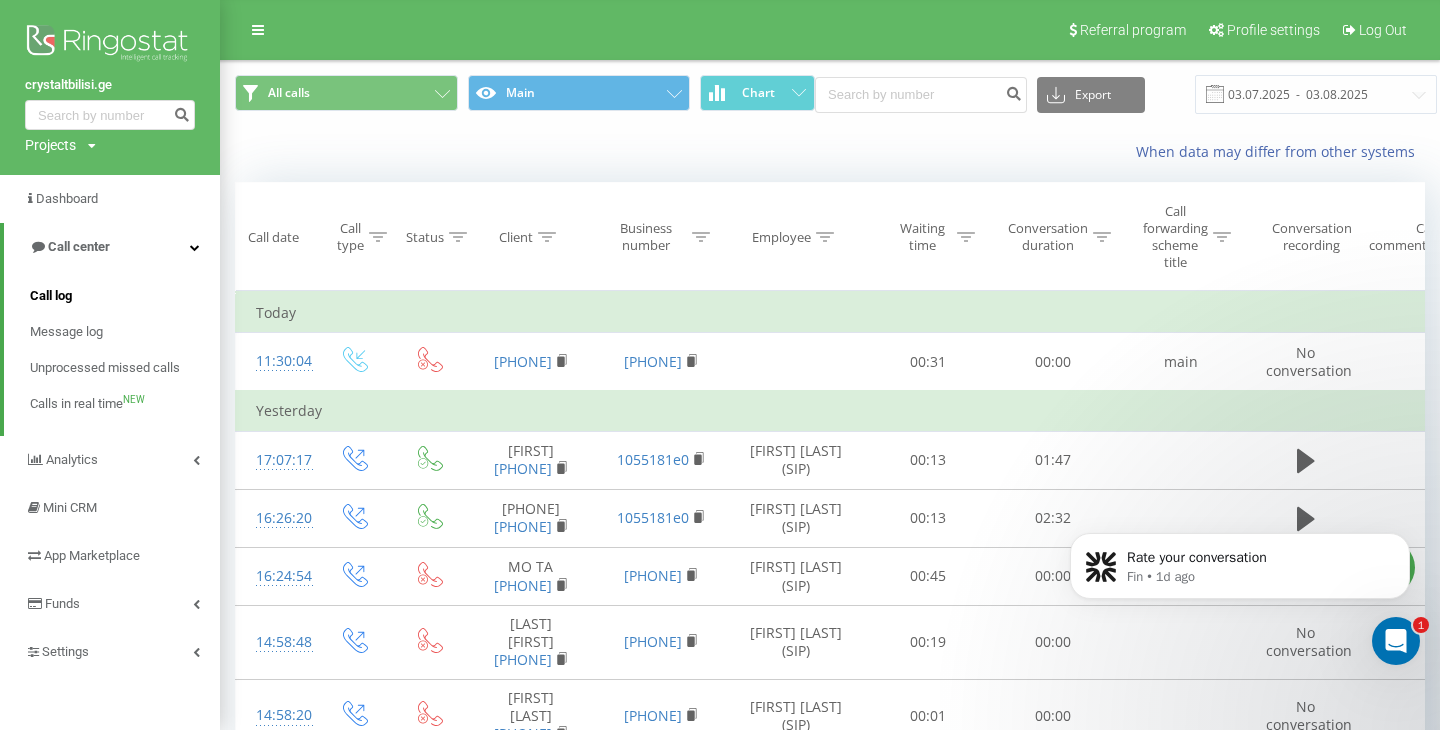 click on "Call log" at bounding box center (51, 296) 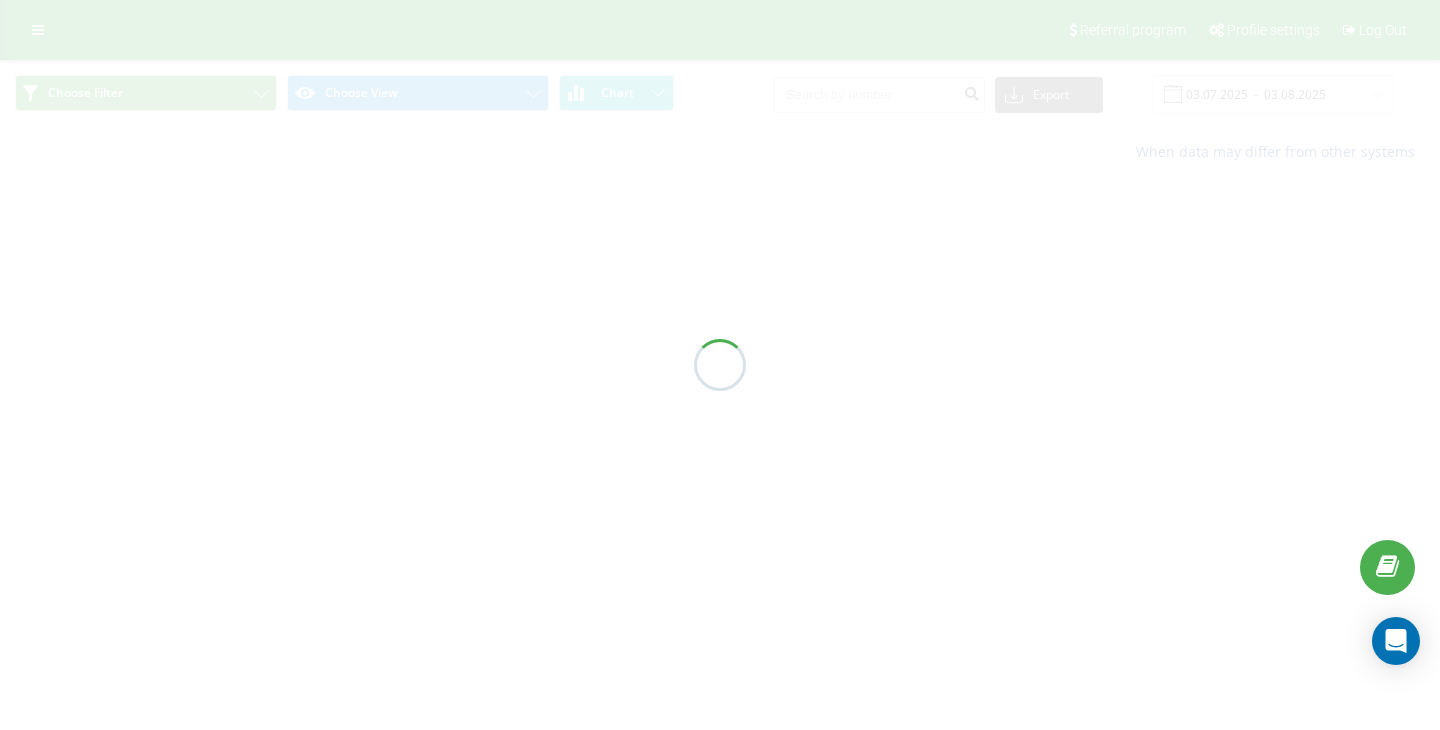 scroll, scrollTop: 0, scrollLeft: 0, axis: both 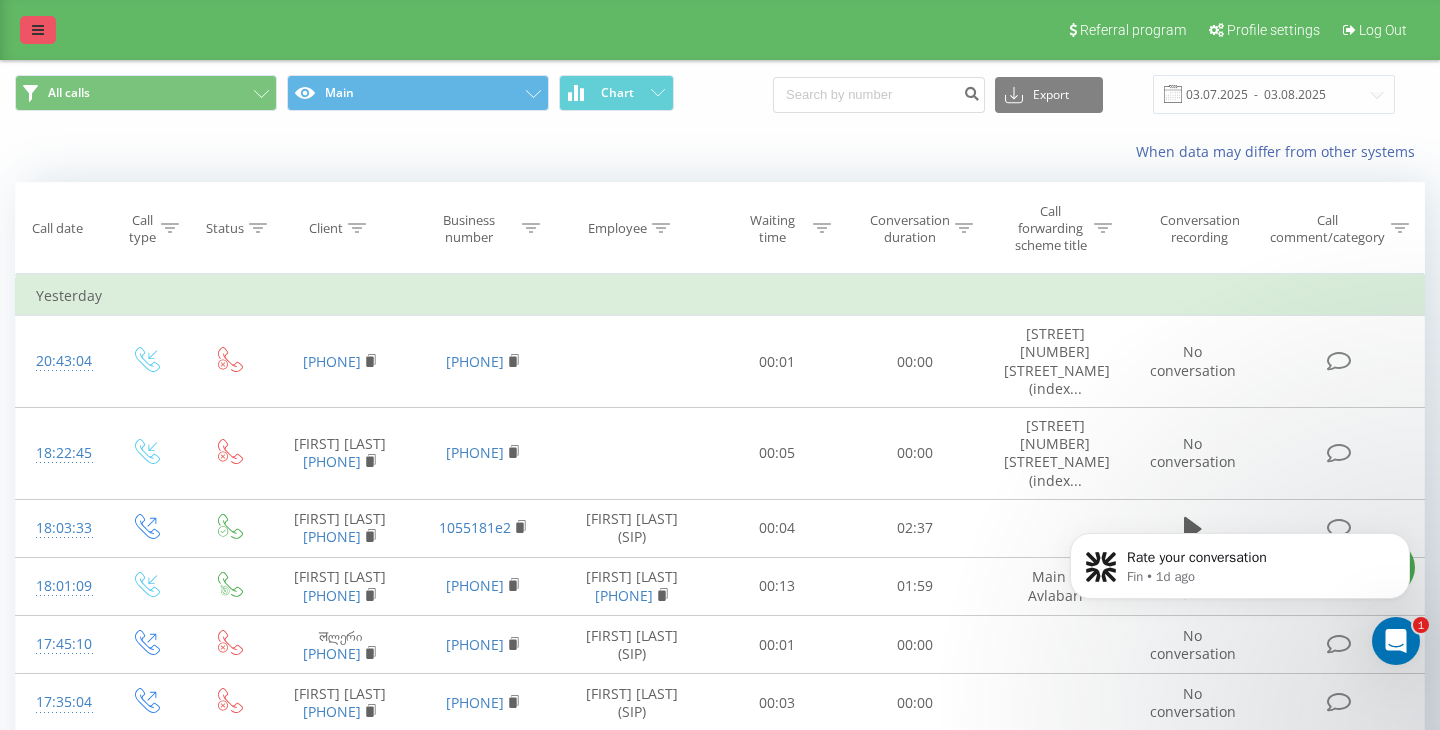 click at bounding box center [38, 30] 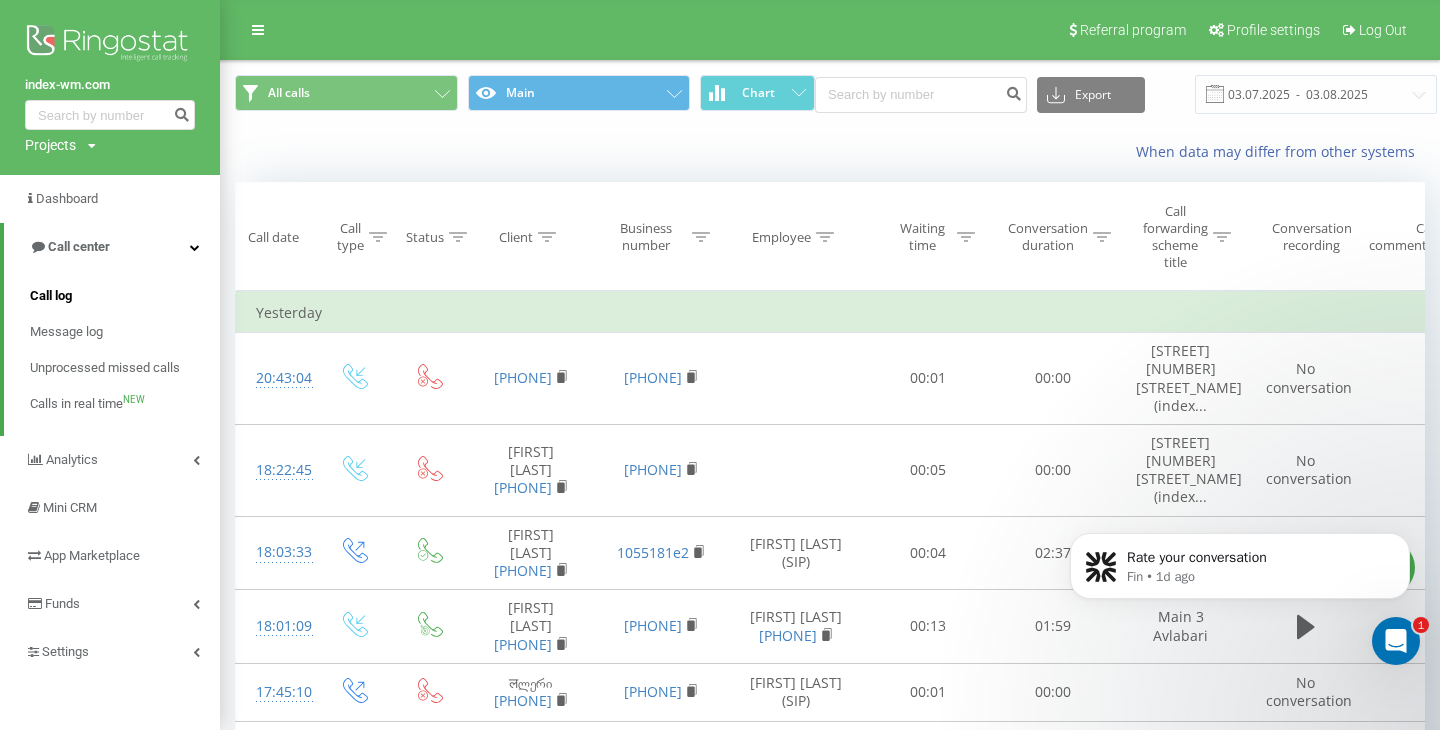 click on "Call log" at bounding box center (51, 296) 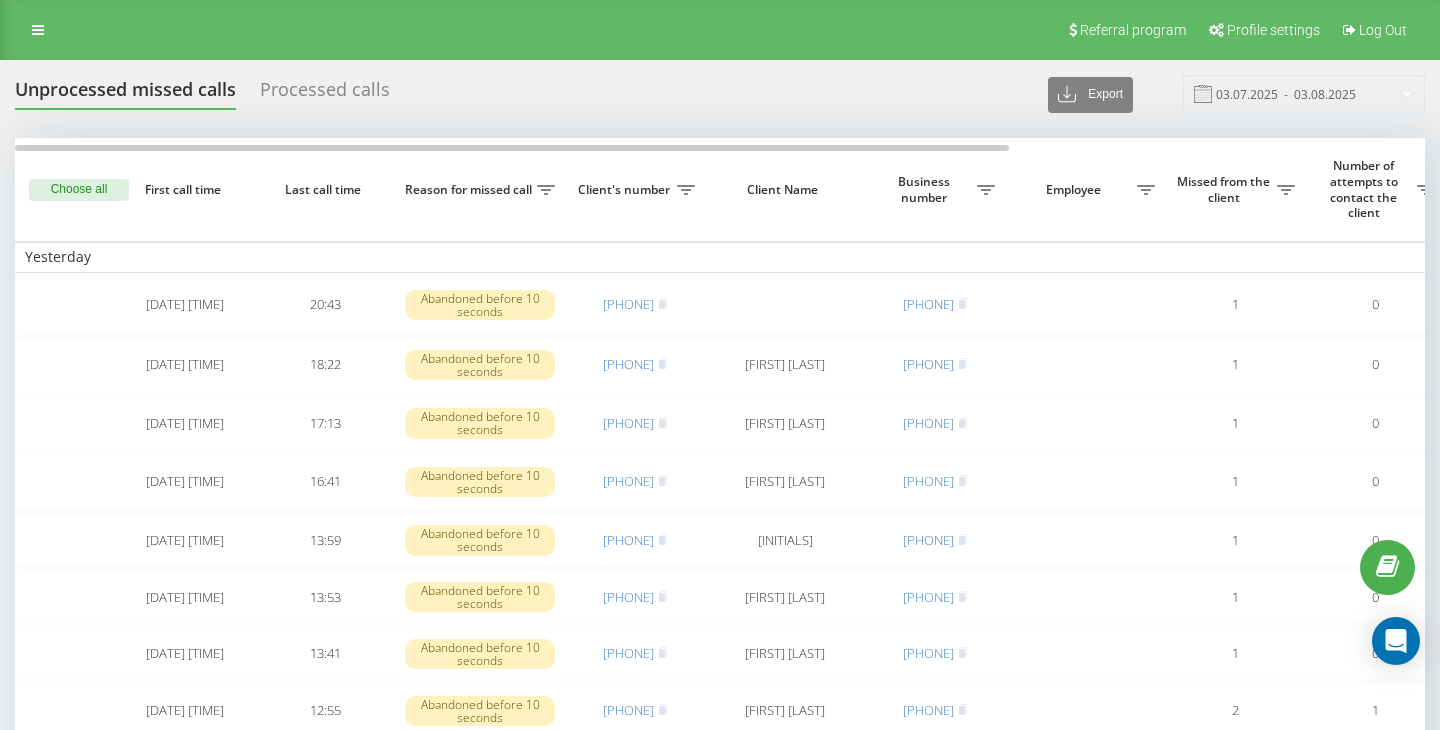 scroll, scrollTop: 0, scrollLeft: 0, axis: both 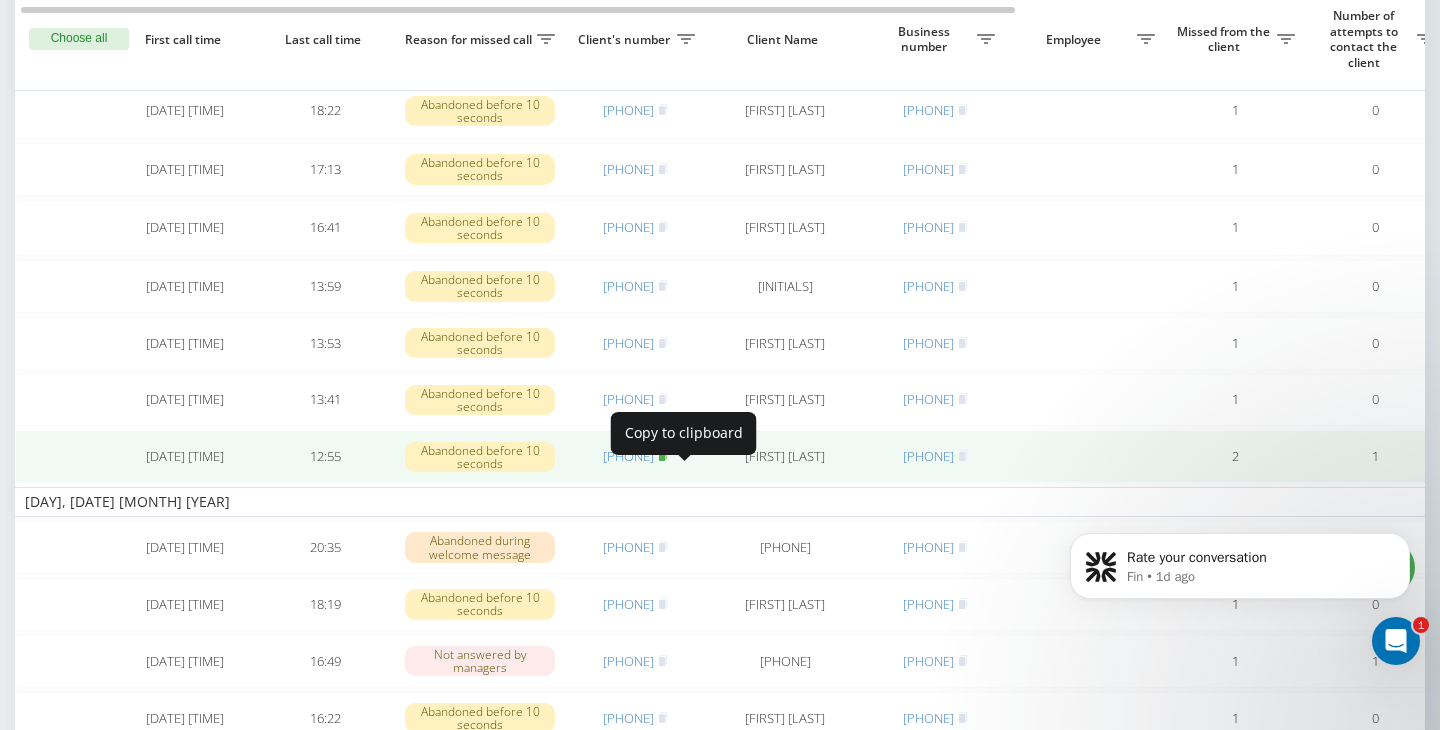 click 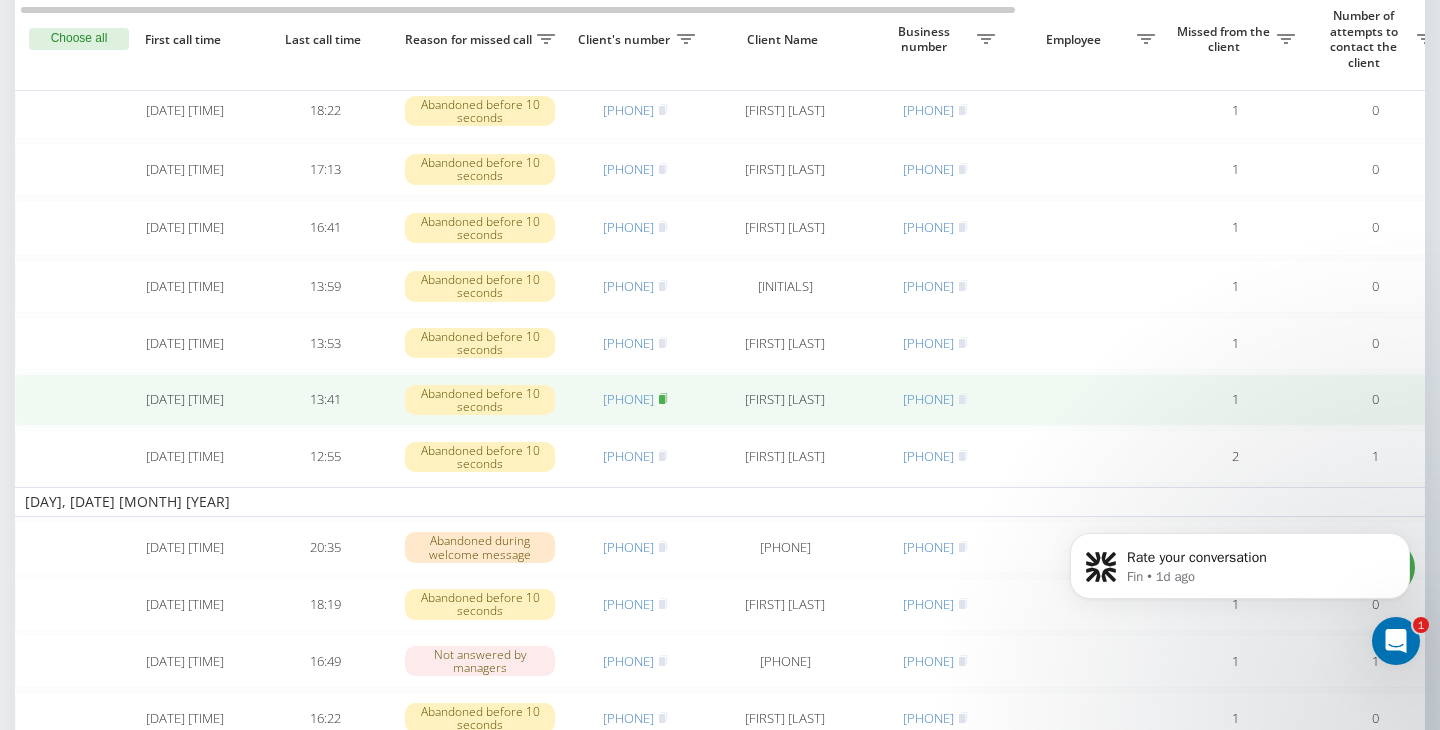 click 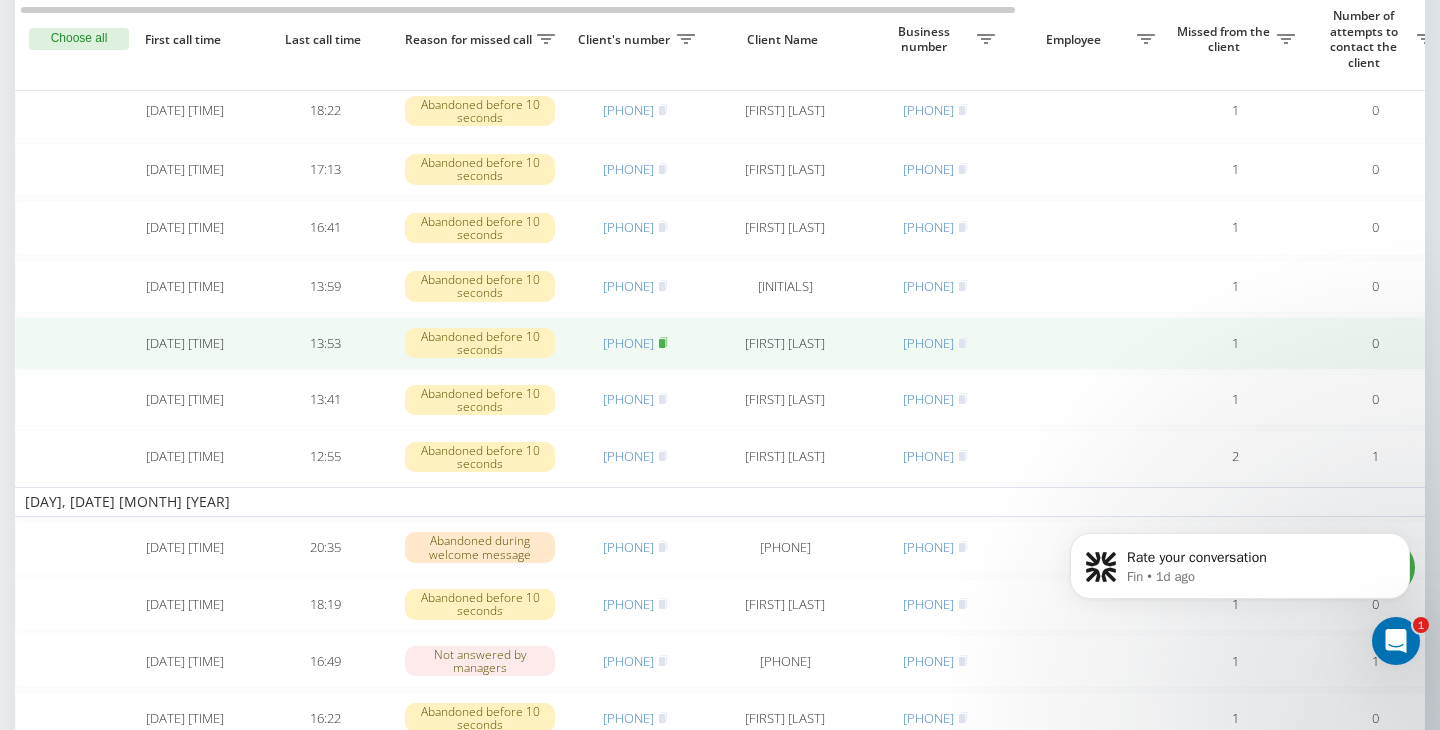 click 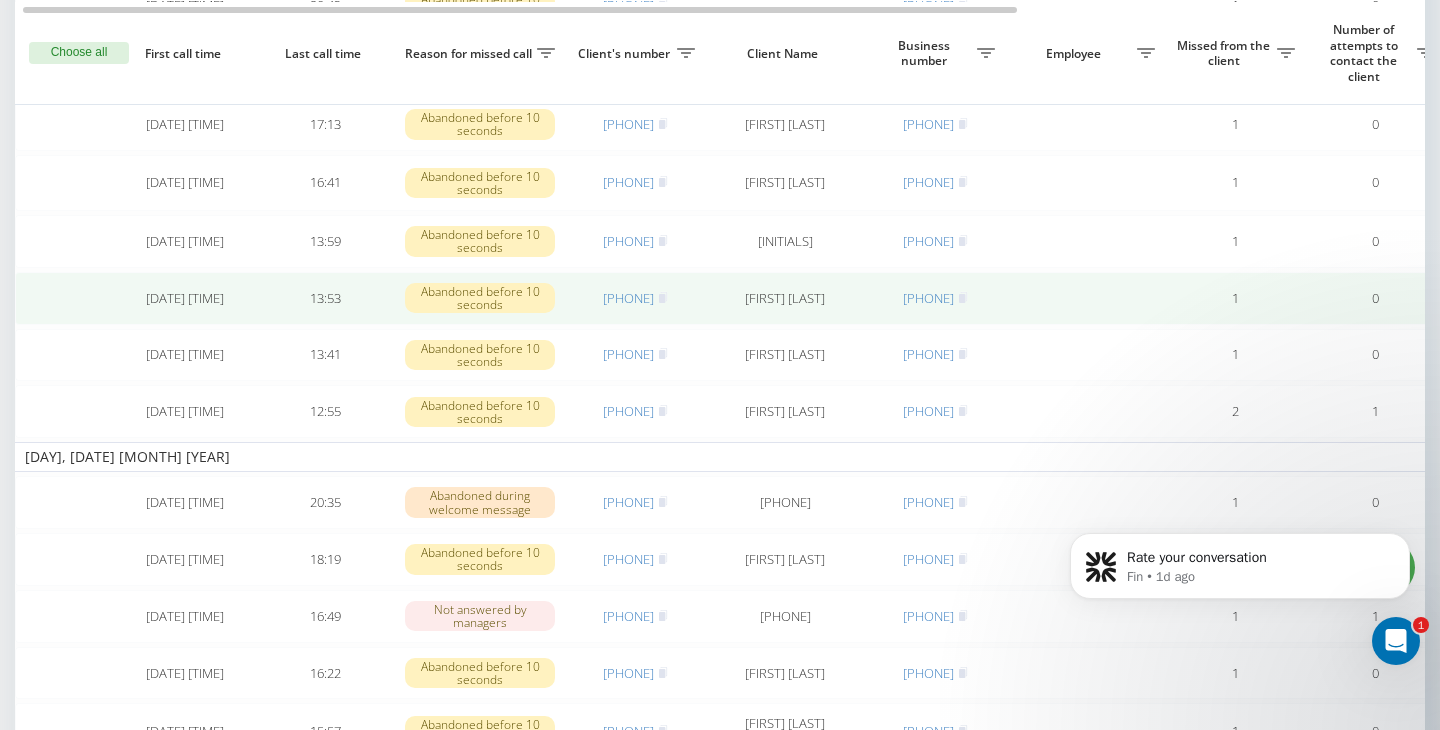 scroll, scrollTop: 323, scrollLeft: 0, axis: vertical 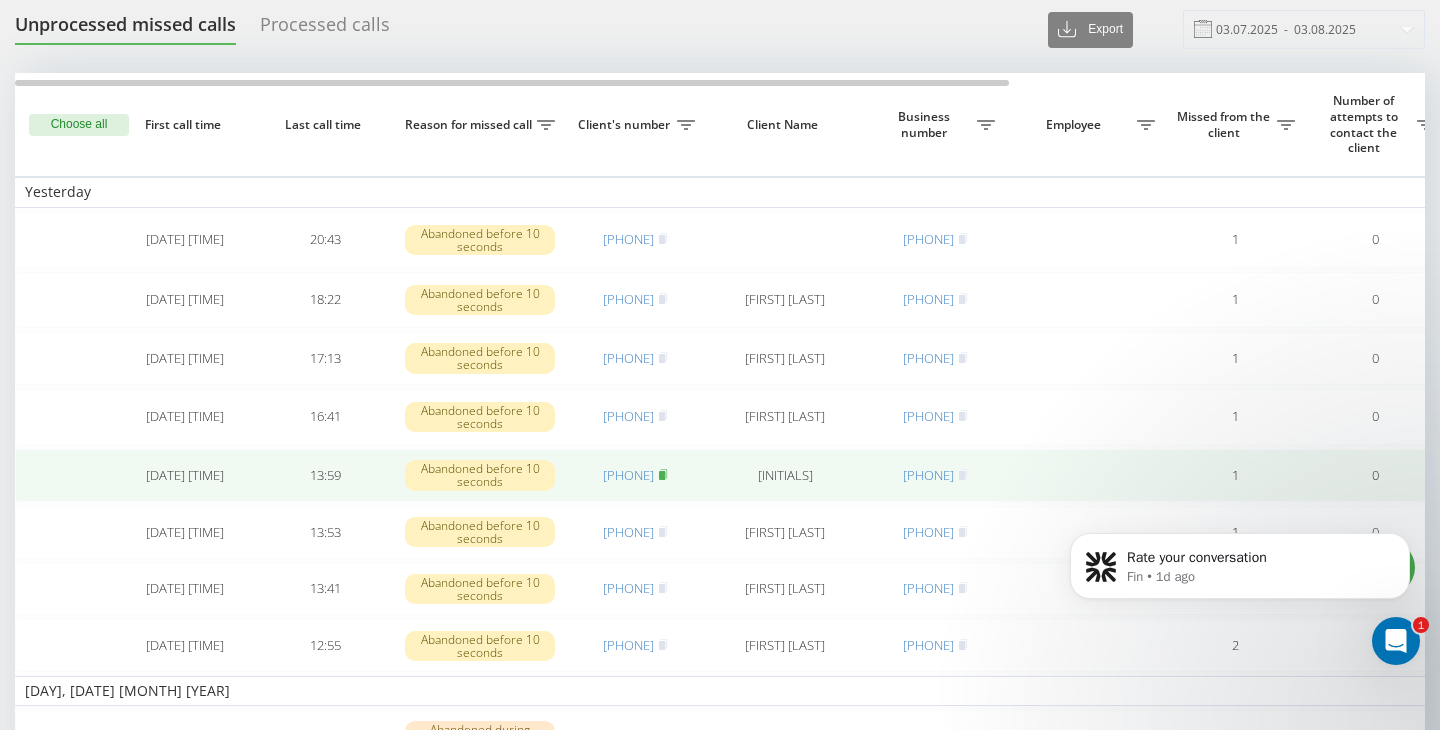 click 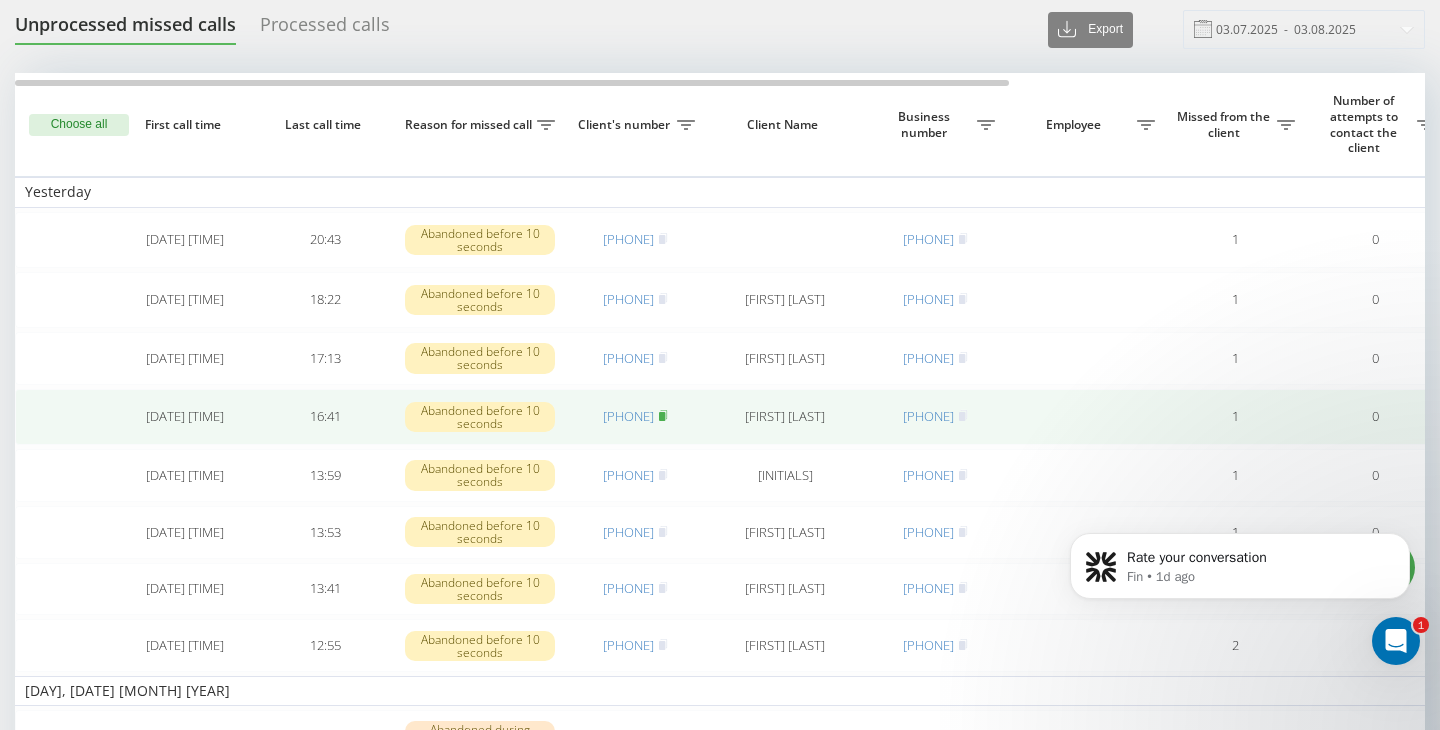 click 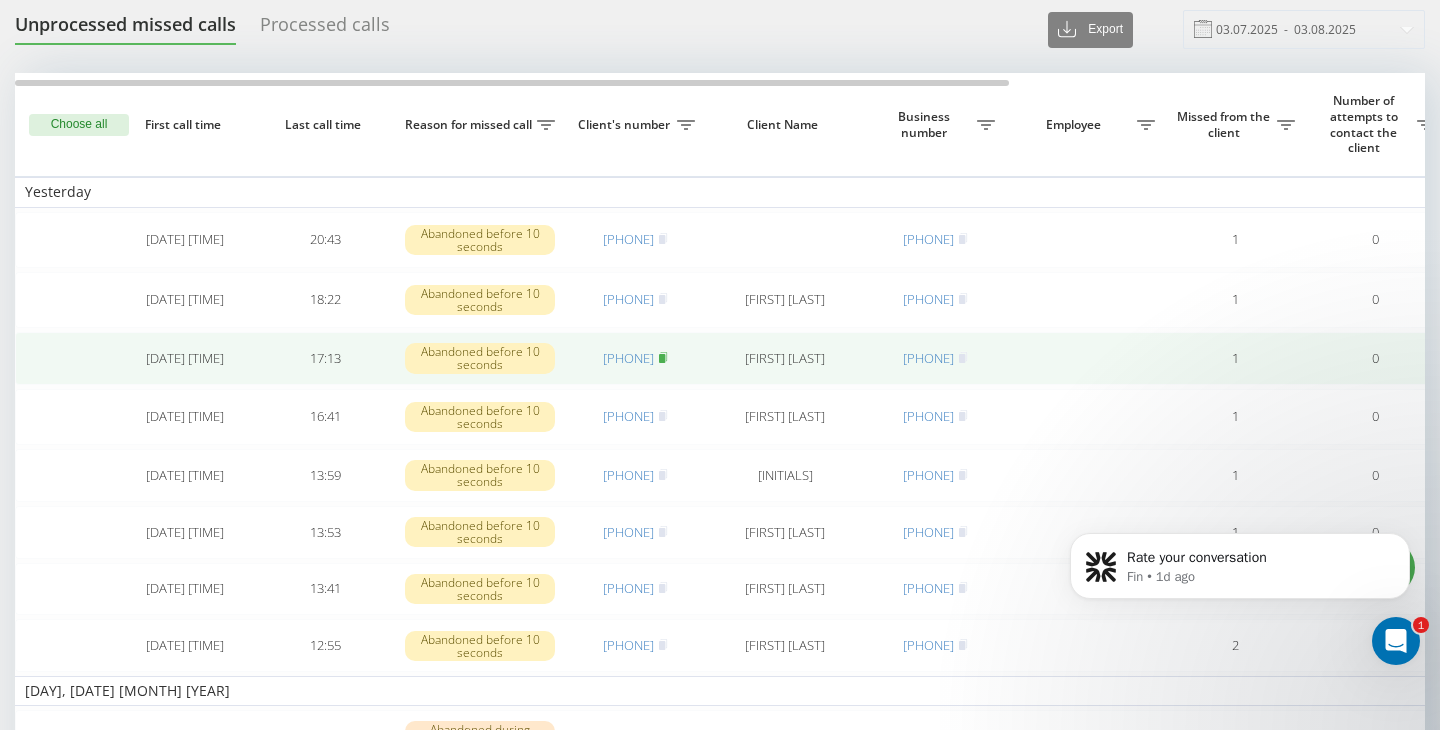 click 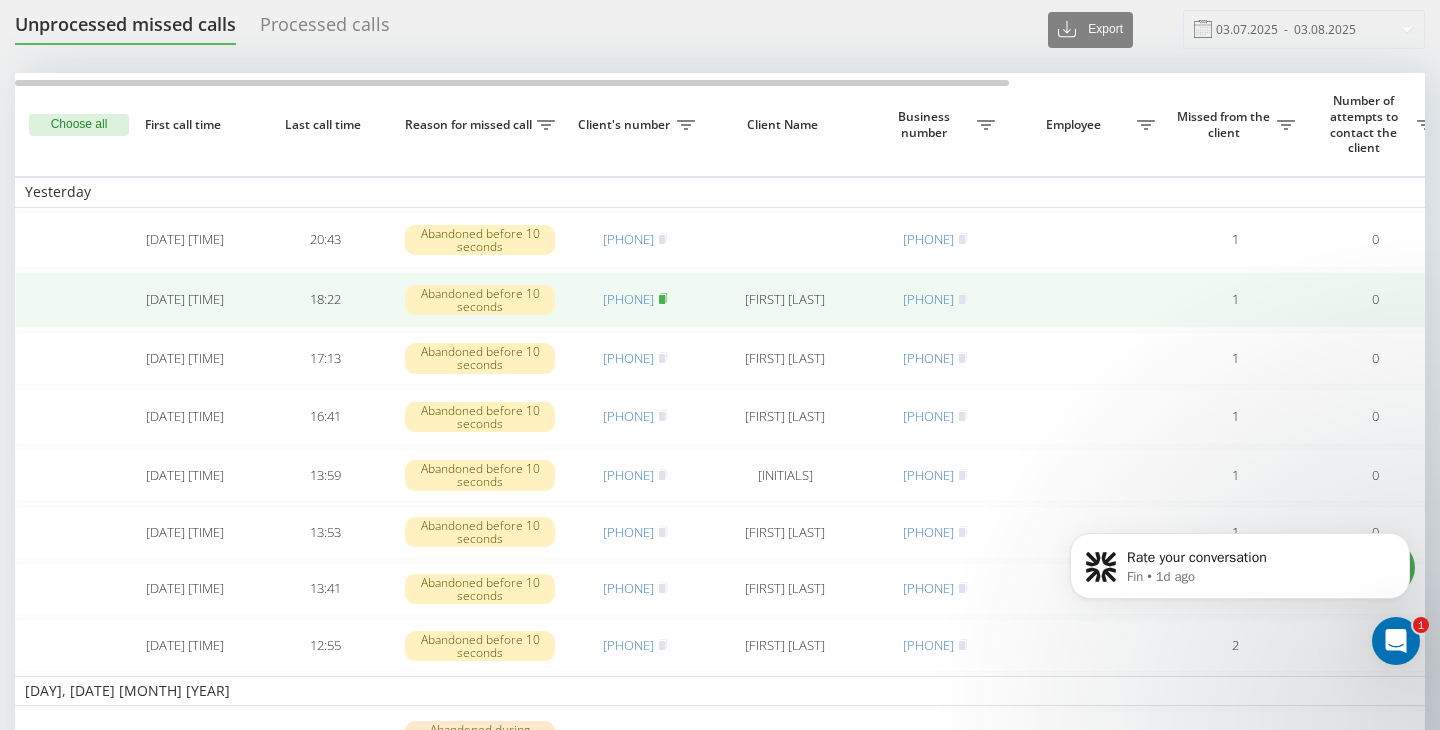 click 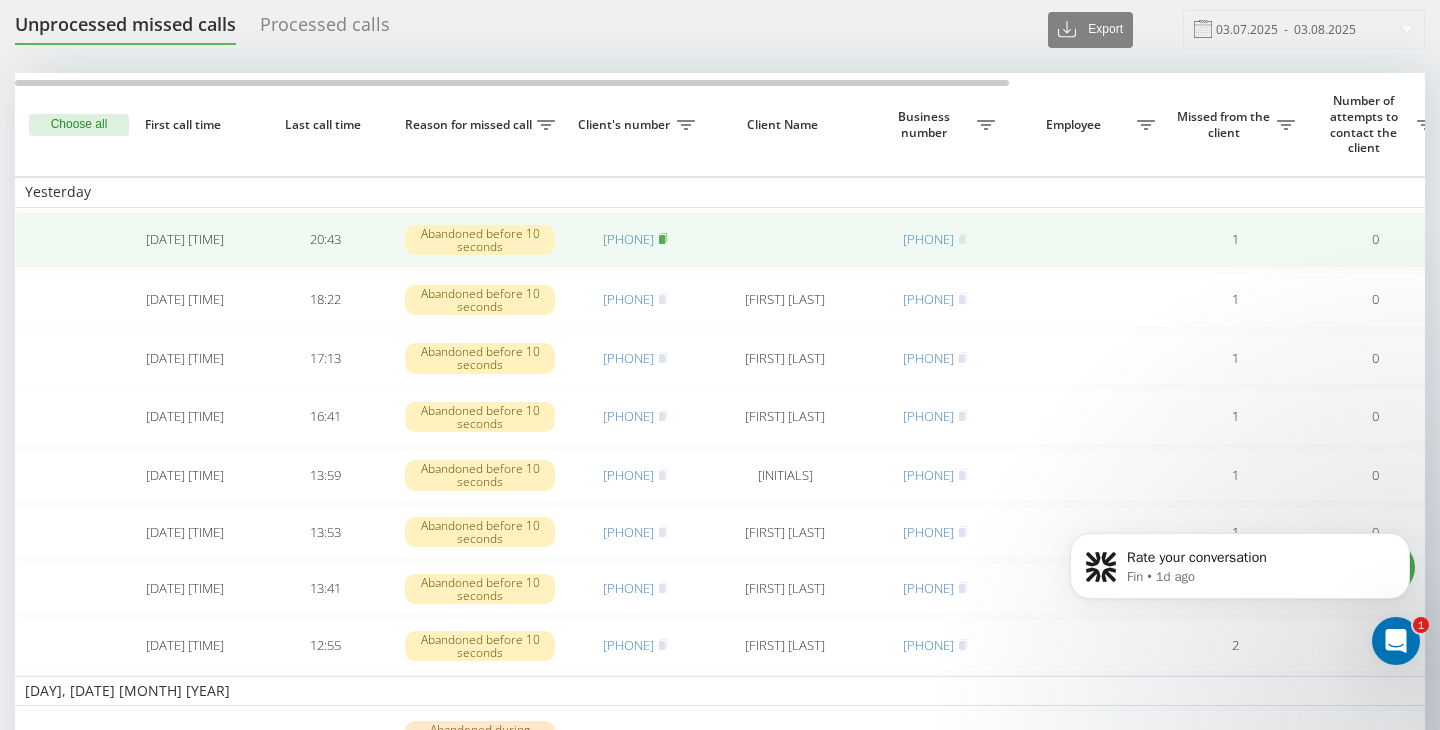 click 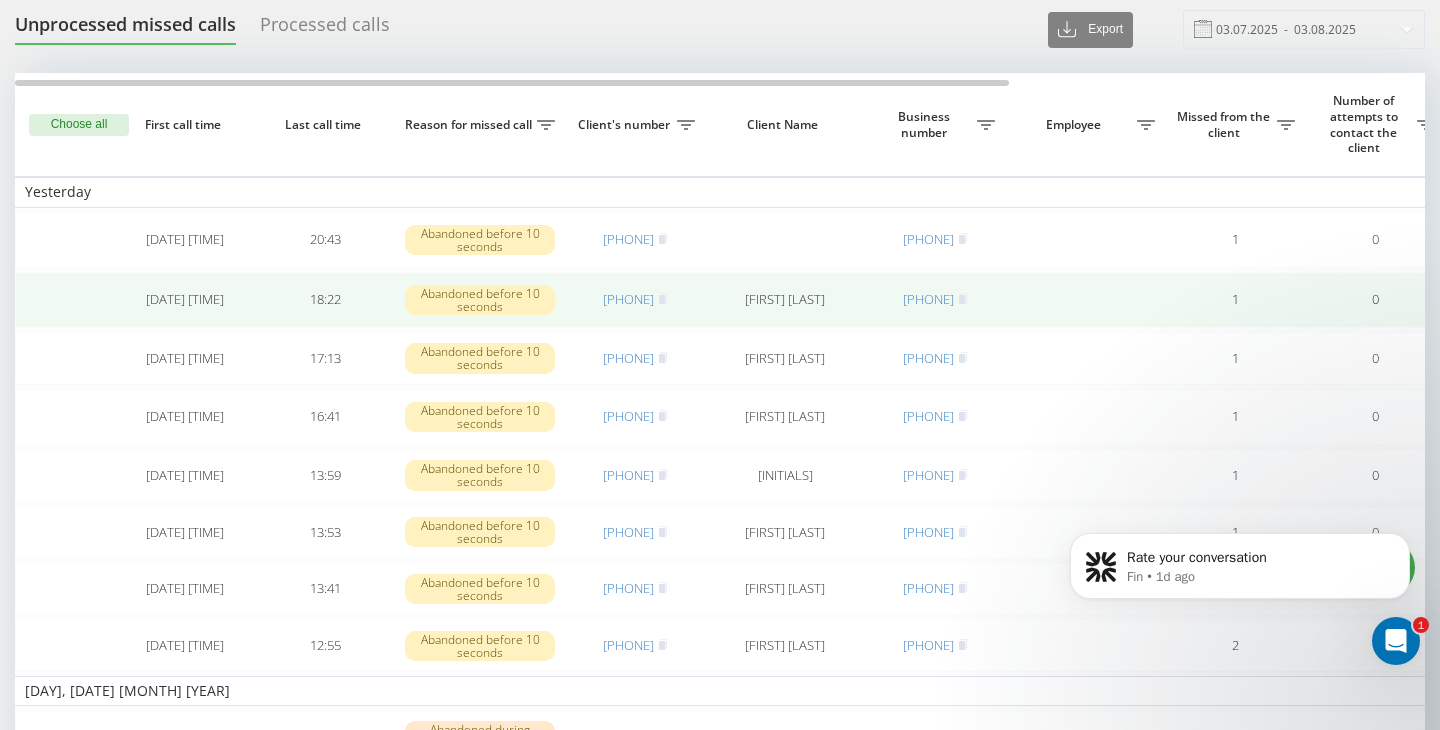 scroll, scrollTop: 0, scrollLeft: 0, axis: both 